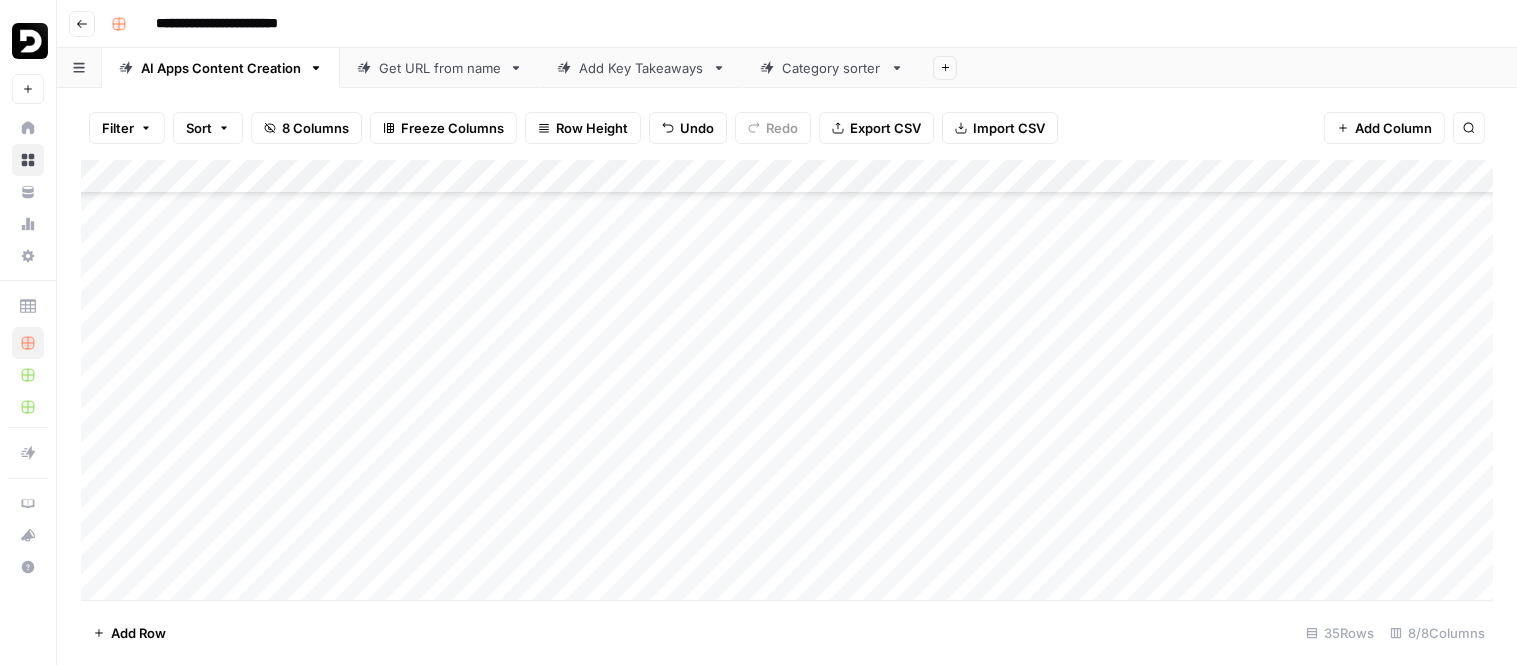 scroll, scrollTop: 0, scrollLeft: 0, axis: both 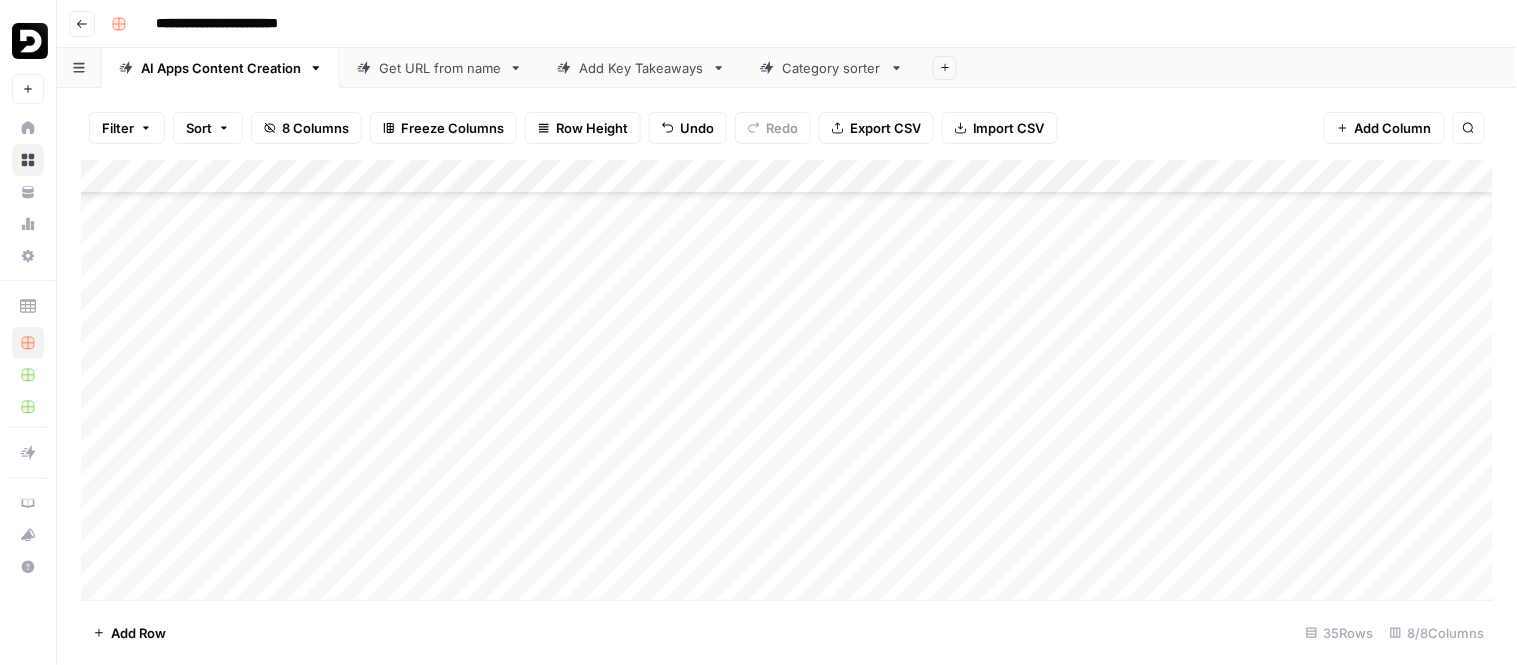 click on "Add Column" at bounding box center (787, 380) 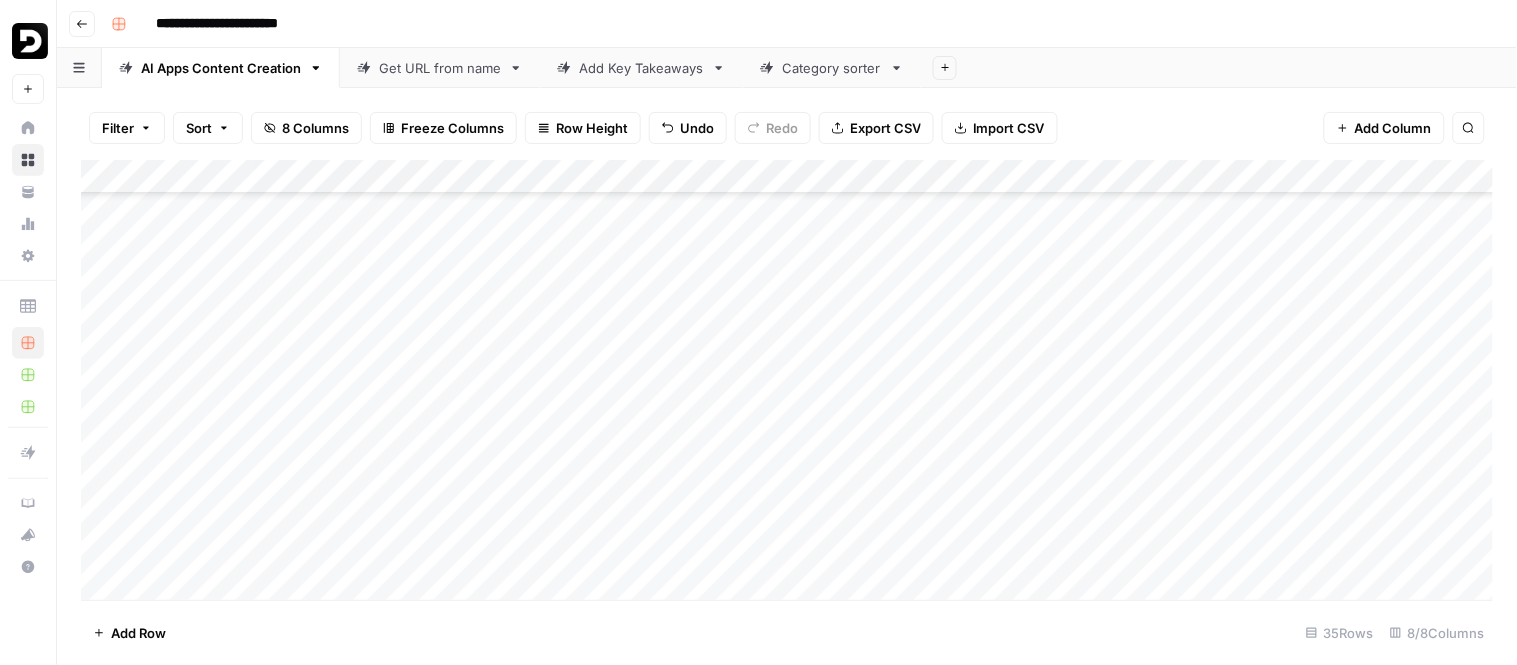 scroll, scrollTop: 815, scrollLeft: 0, axis: vertical 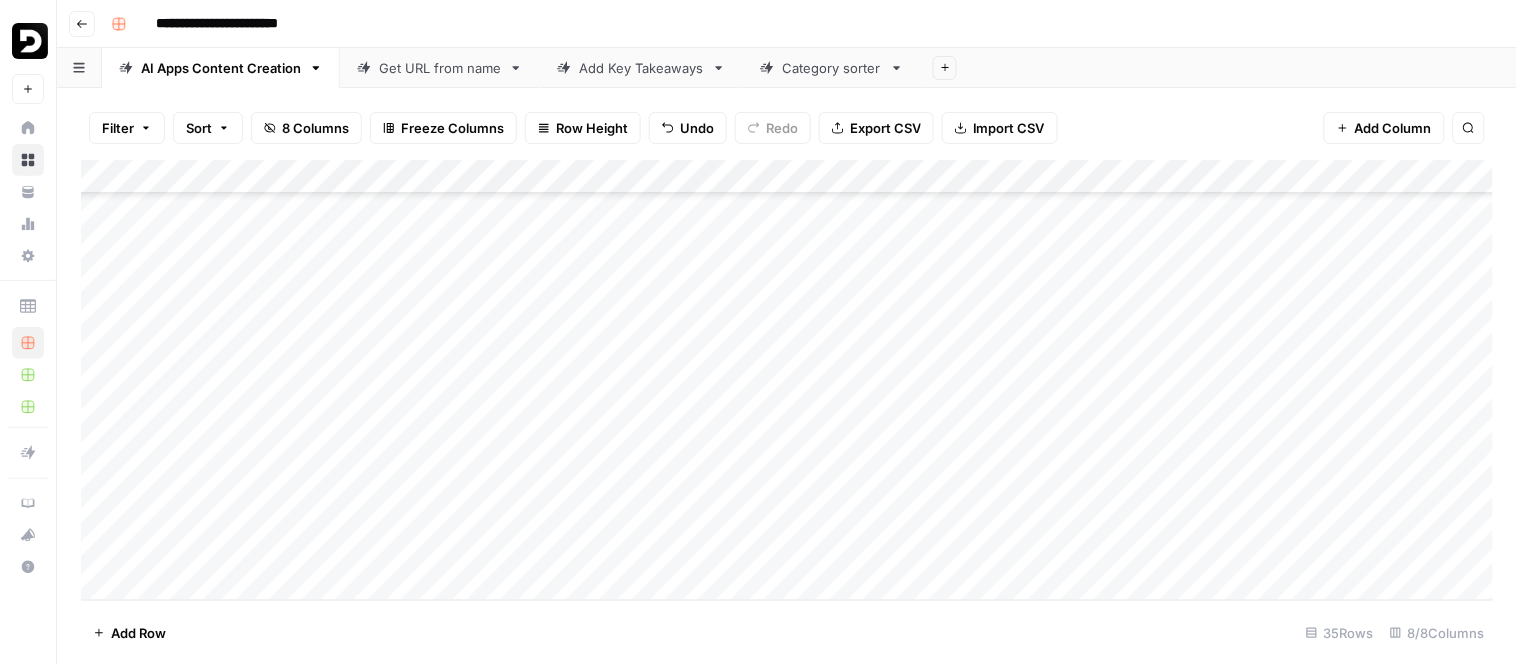 click on "Add Column" at bounding box center (787, 380) 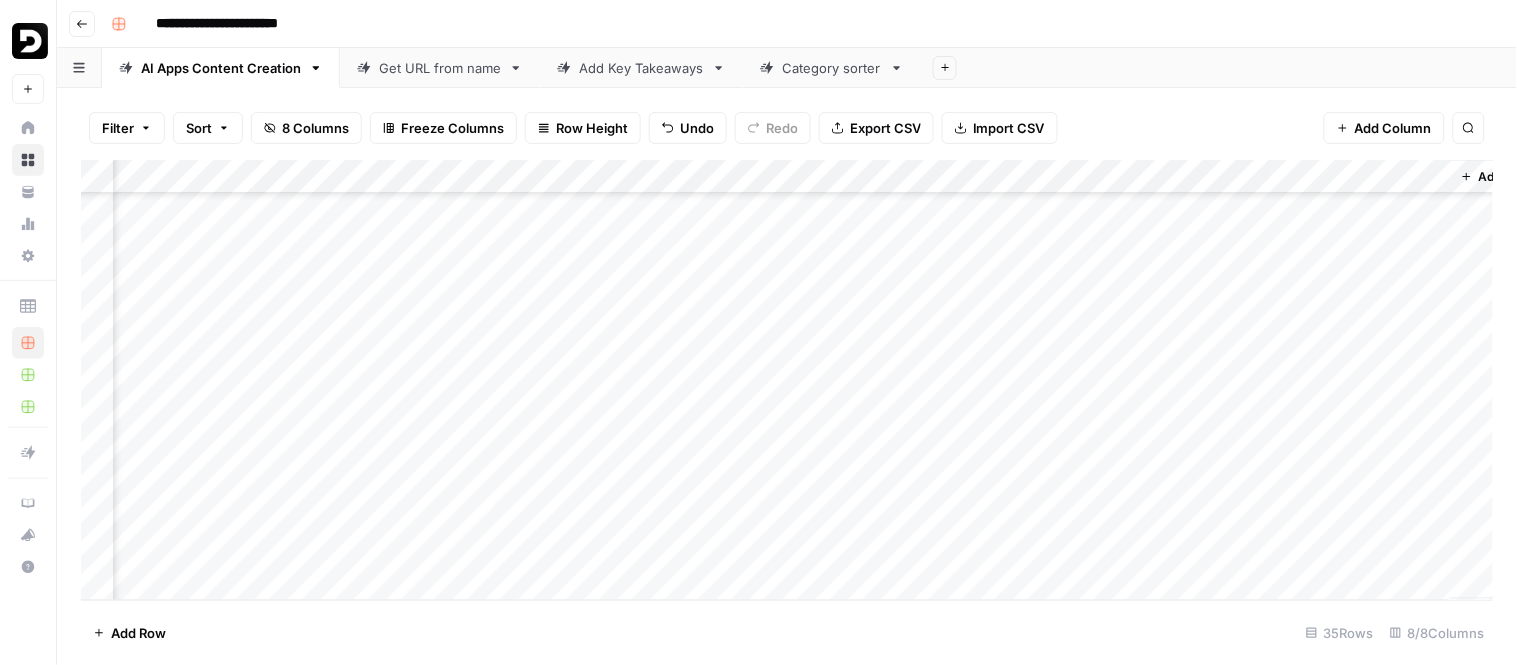 scroll, scrollTop: 815, scrollLeft: 117, axis: both 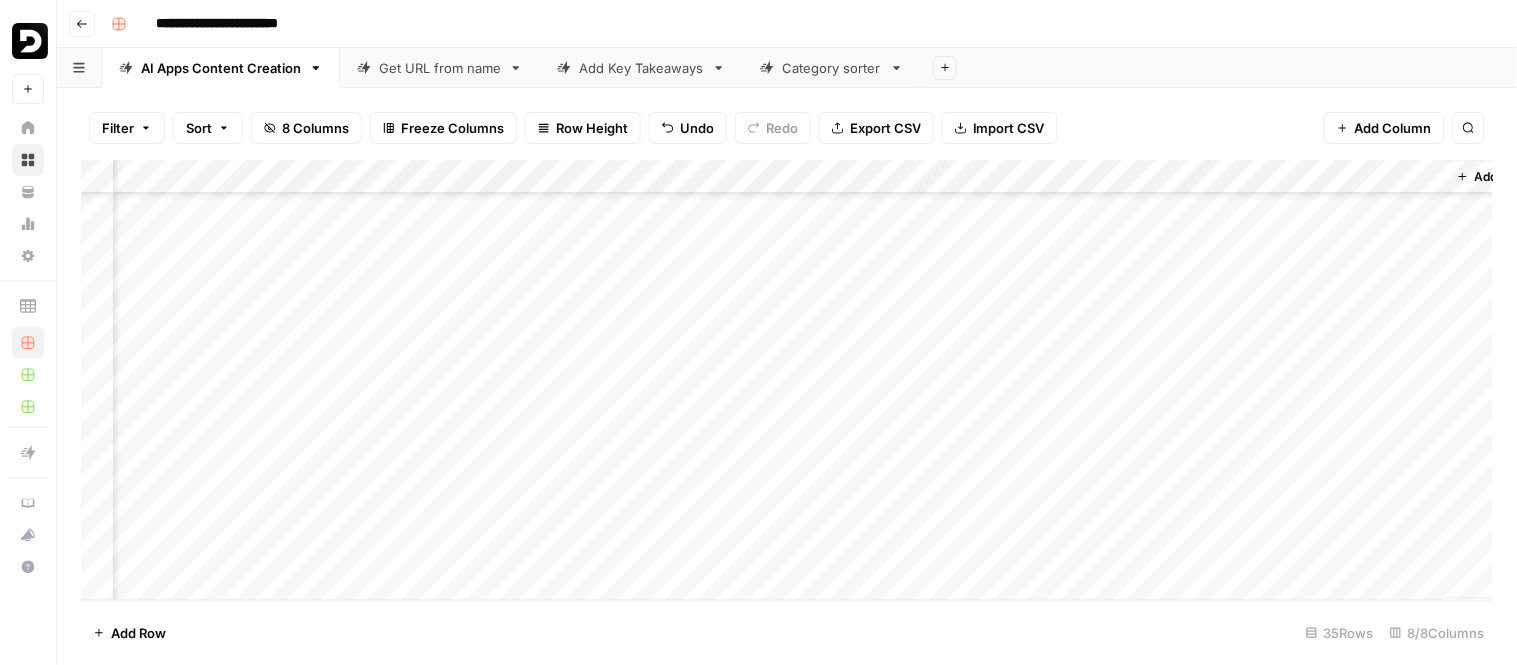click on "Add Column" at bounding box center (787, 380) 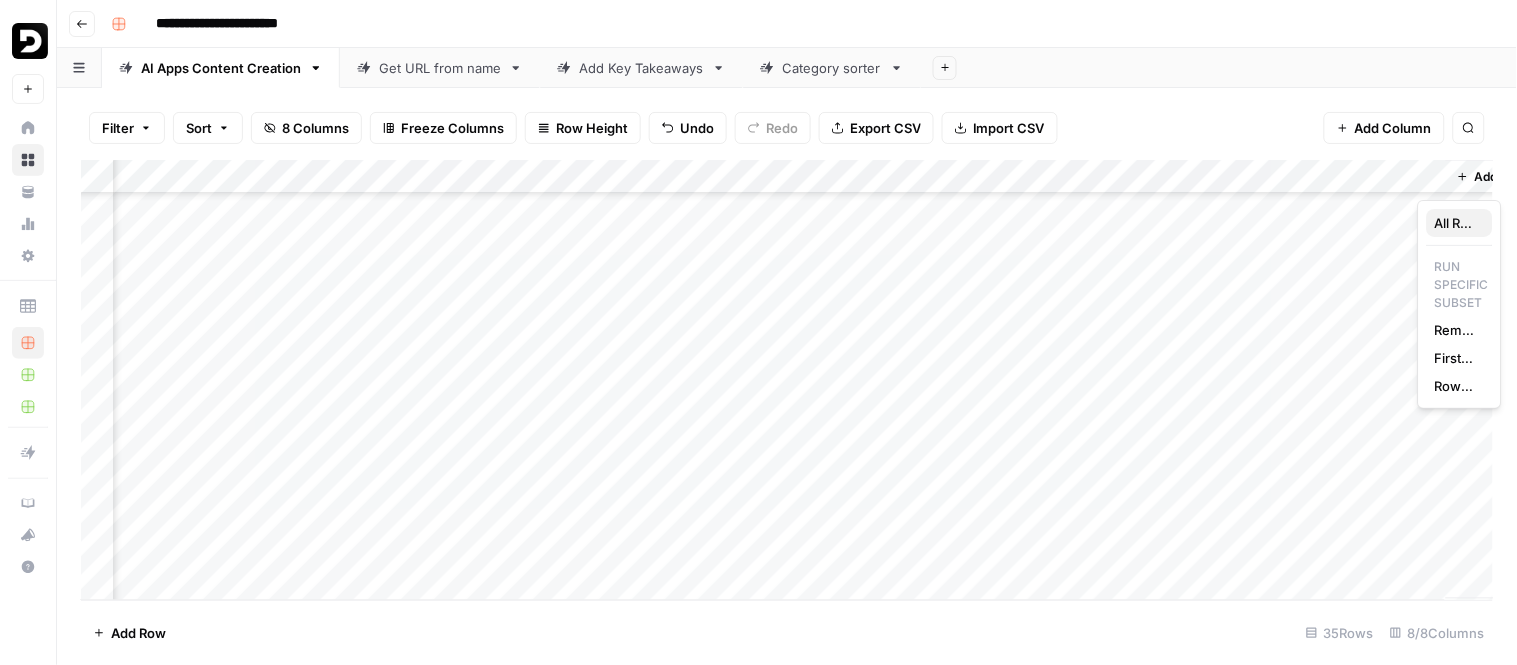click on "All Rows" at bounding box center [1456, 223] 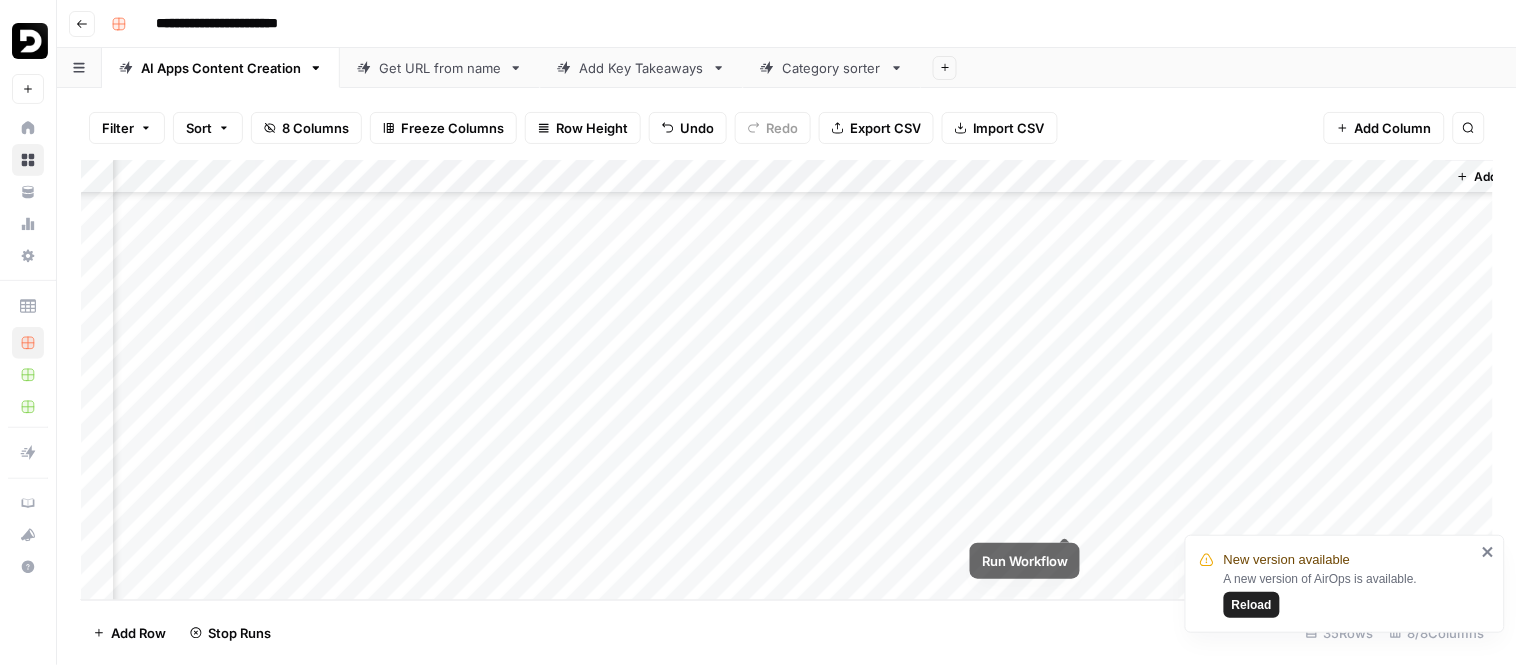 click on "Add Column" at bounding box center [787, 380] 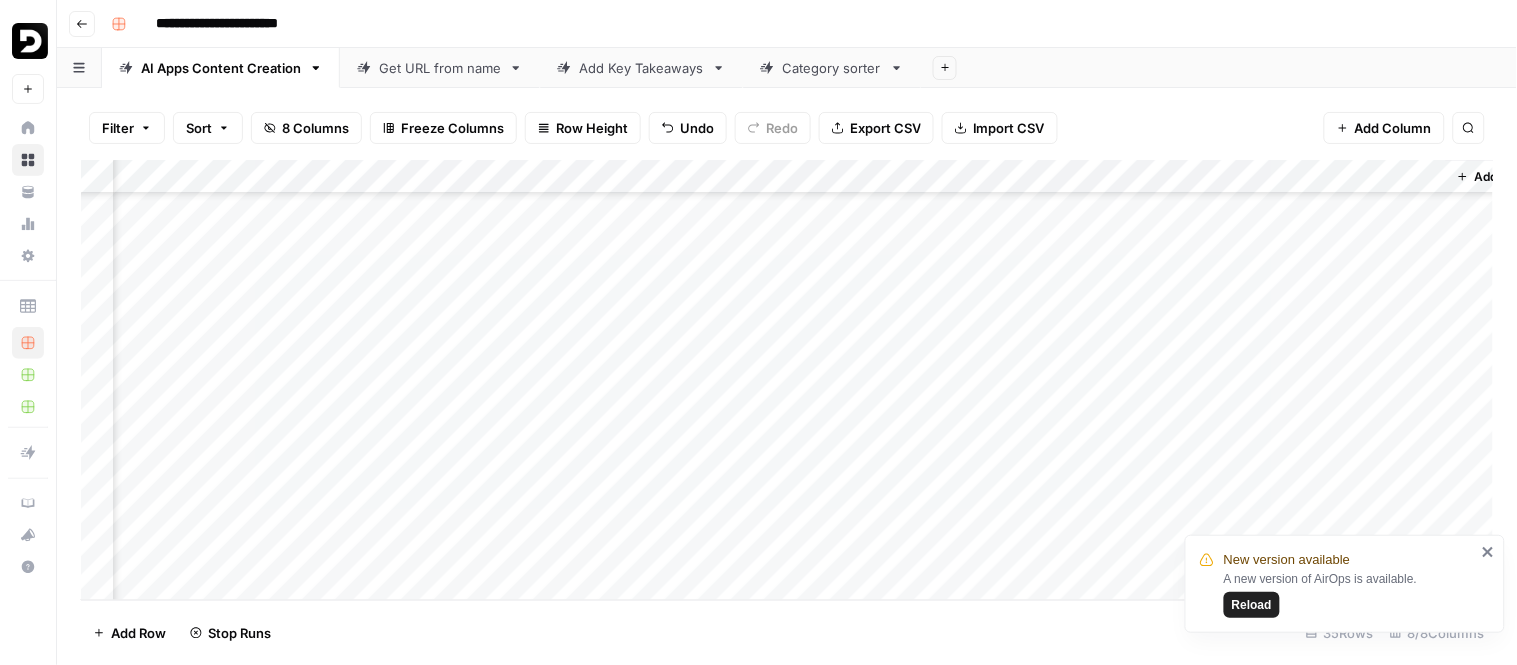 click 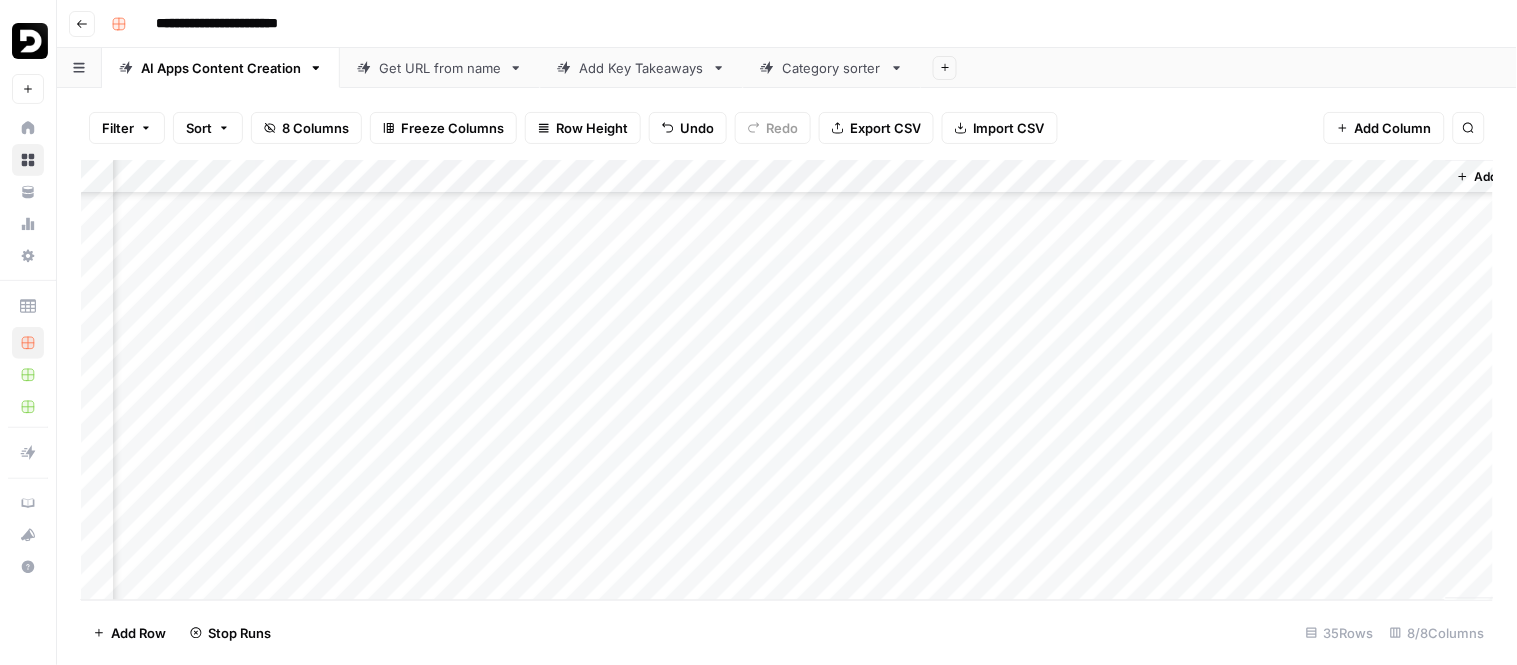 scroll, scrollTop: 0, scrollLeft: 117, axis: horizontal 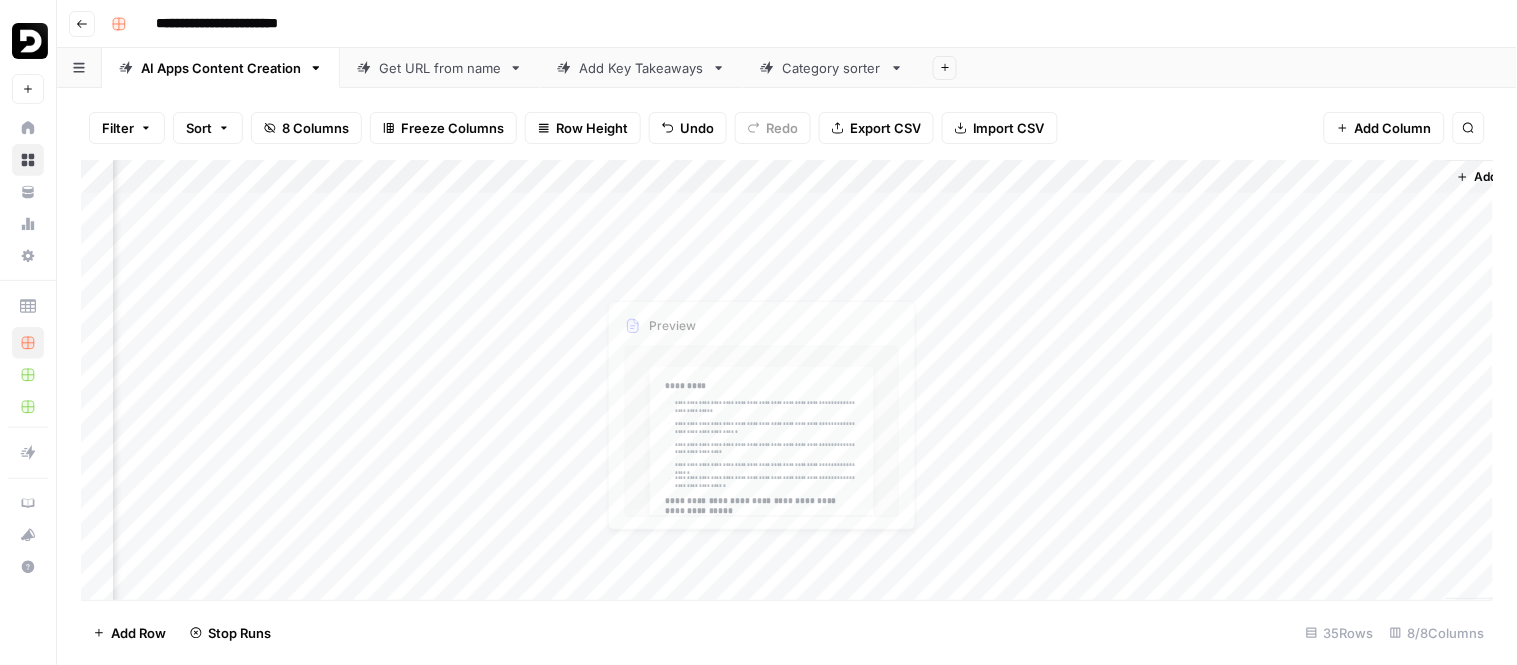 click on "Add Column" at bounding box center (787, 380) 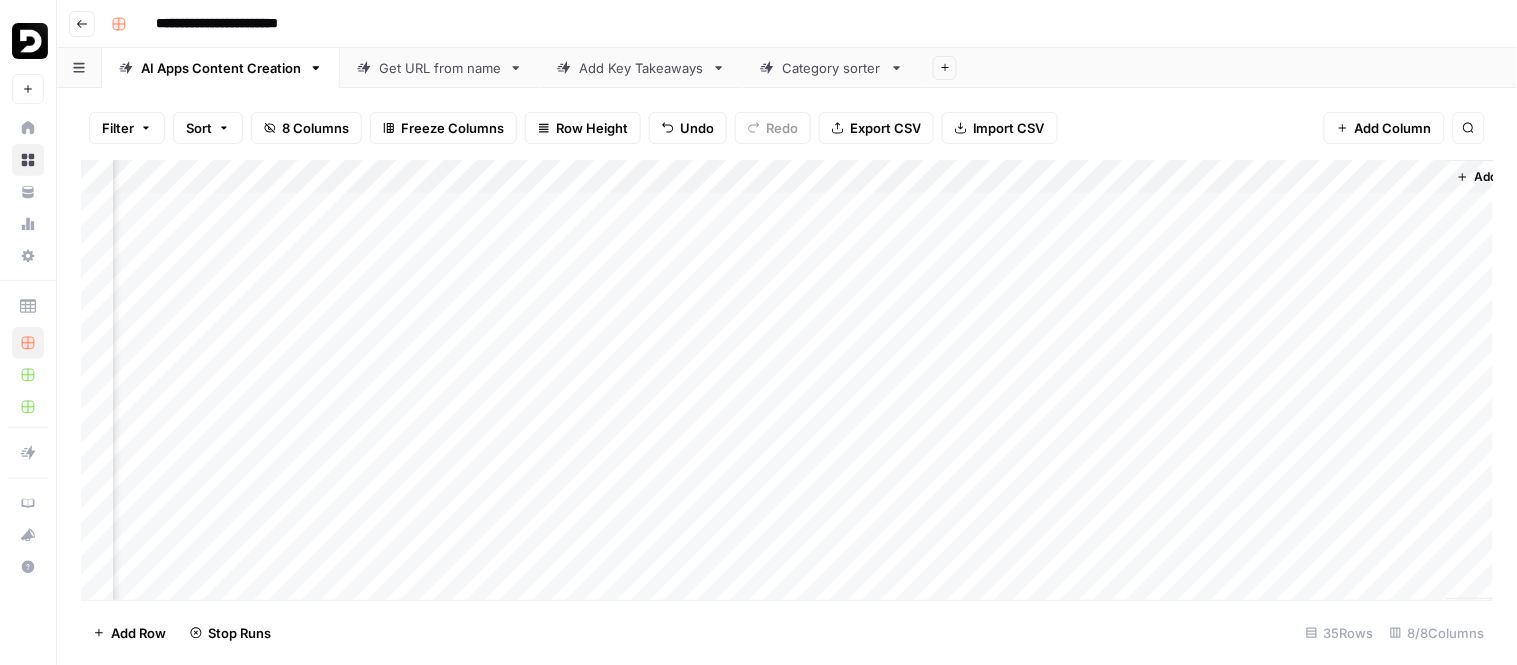 click on "Add Column" at bounding box center [787, 380] 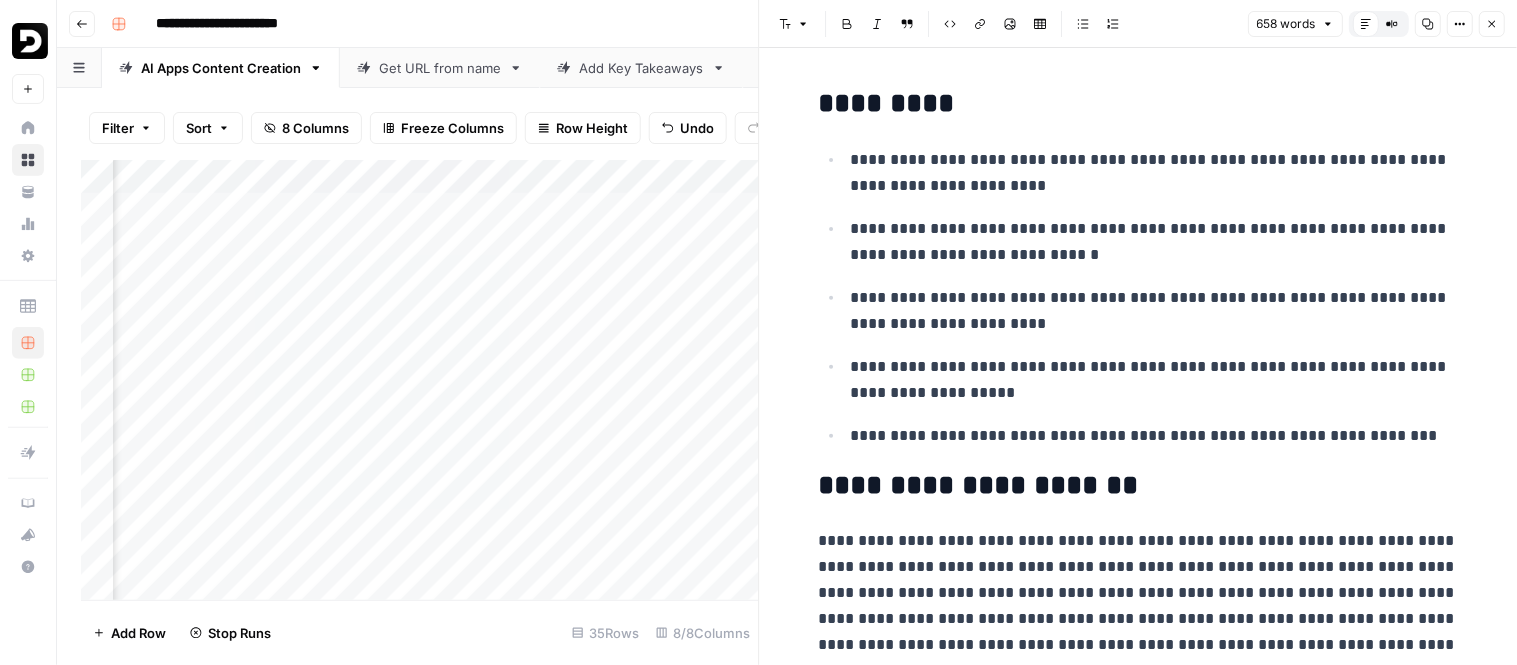 click 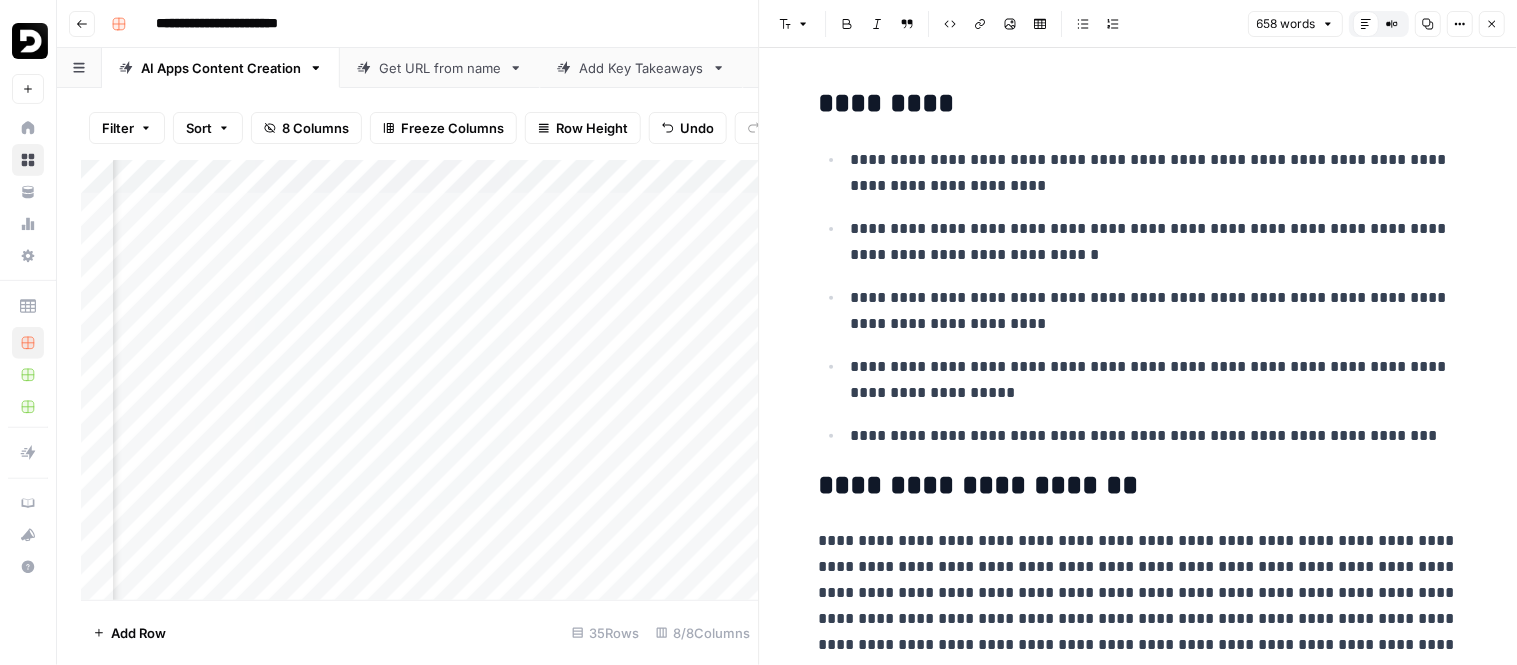 scroll, scrollTop: 0, scrollLeft: 273, axis: horizontal 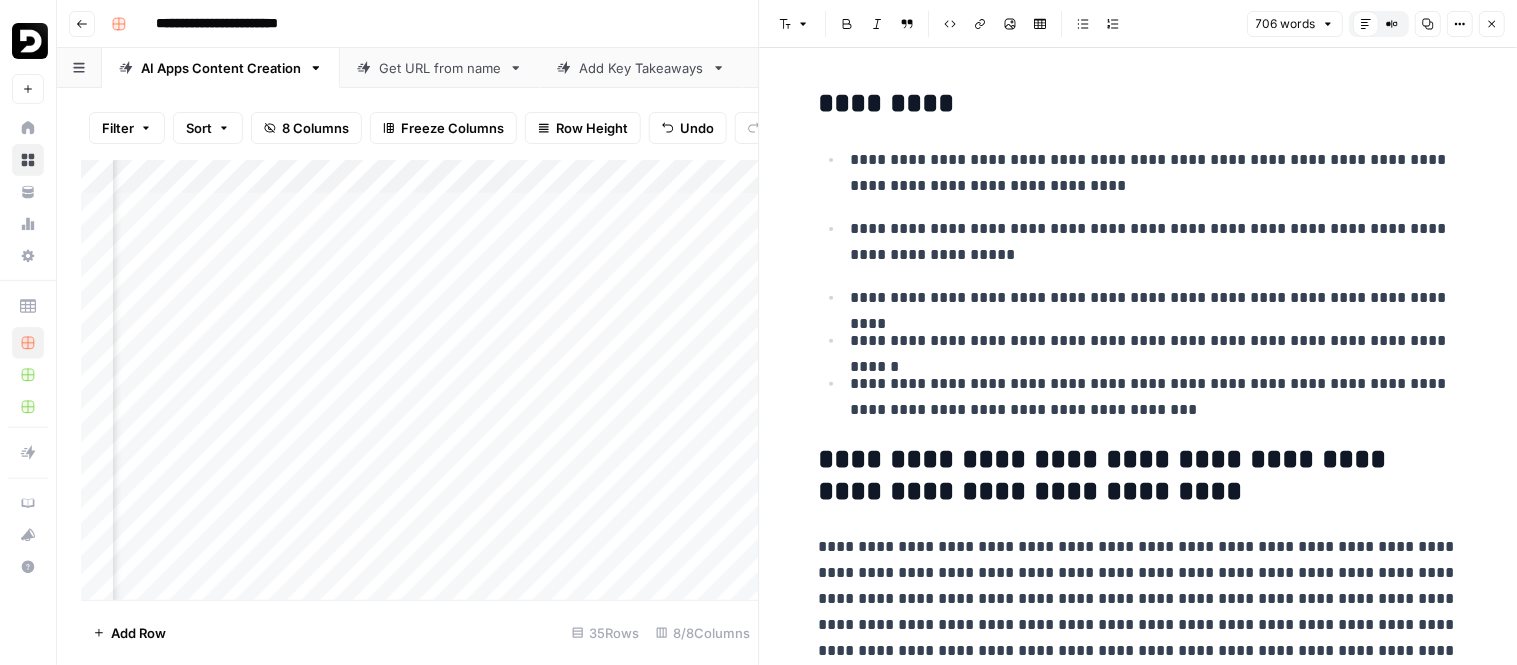 click 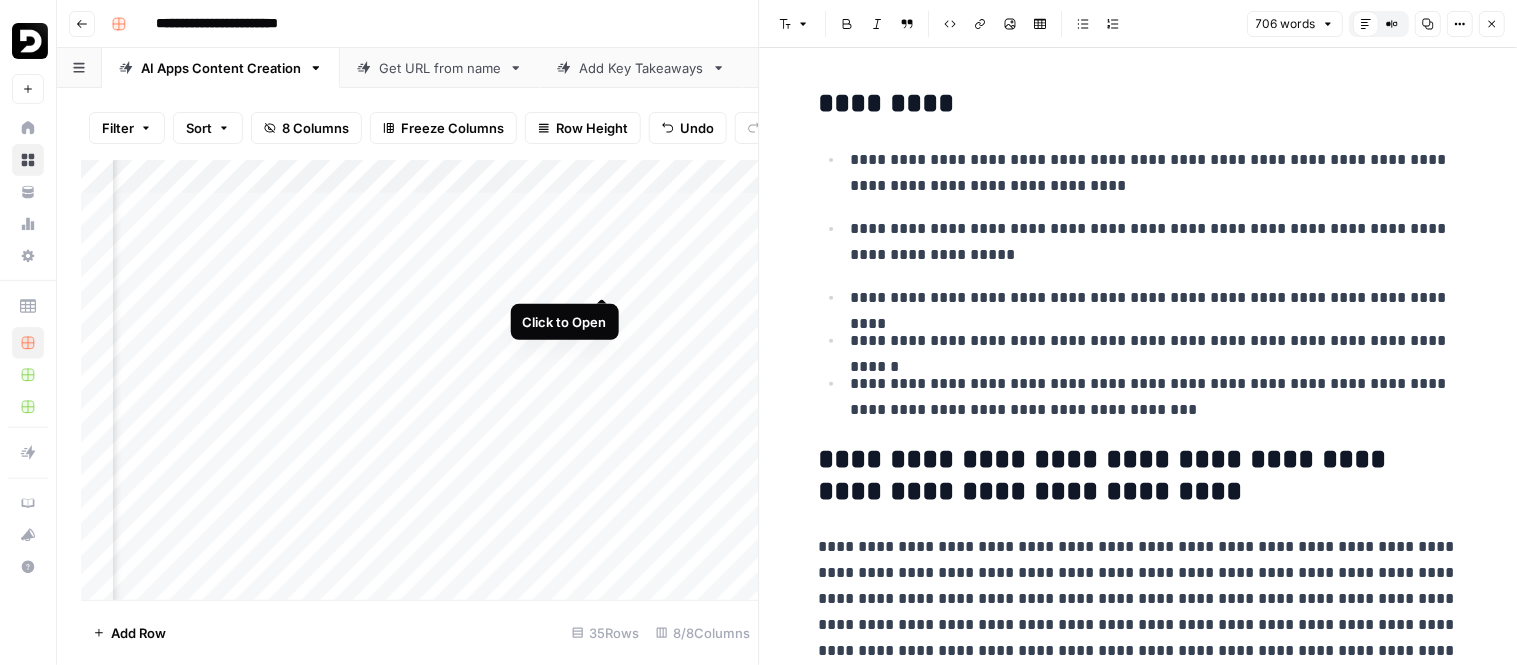 click on "Add Column" at bounding box center [420, 380] 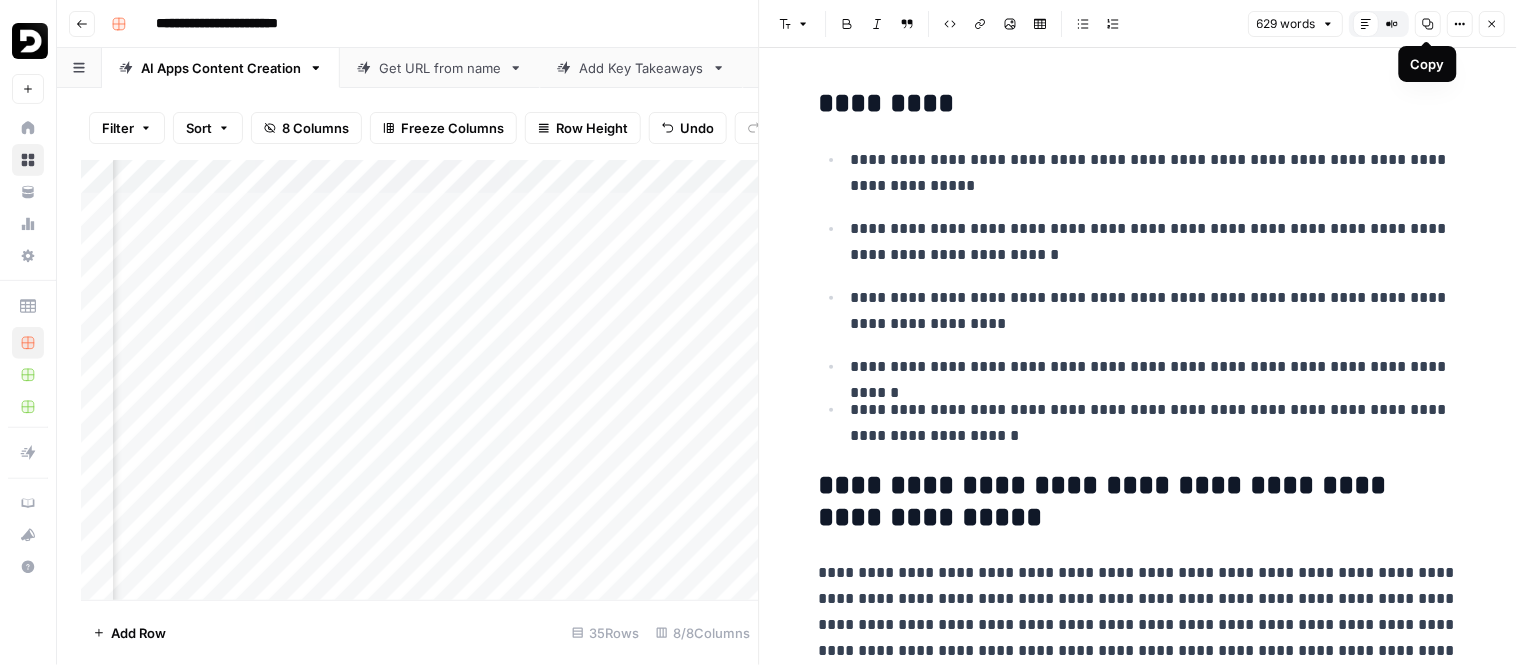 click 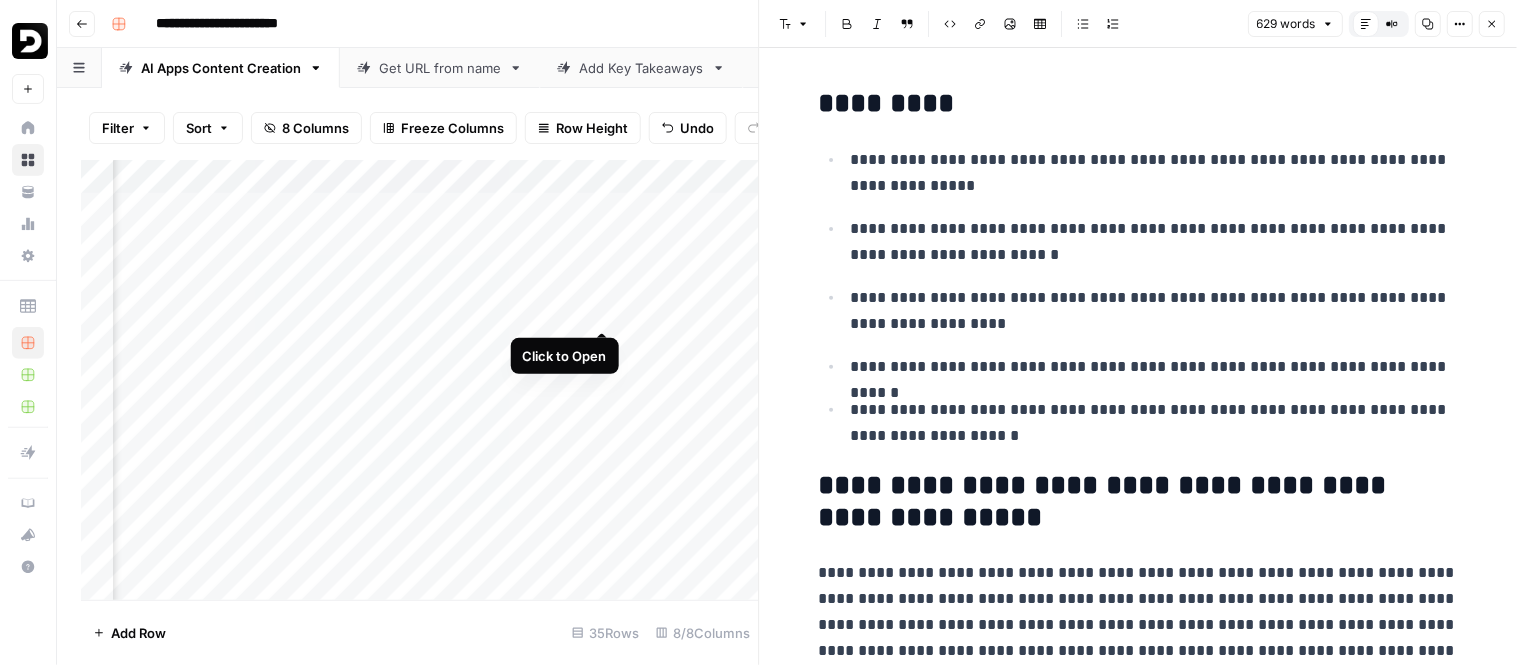 click on "Add Column" at bounding box center [420, 380] 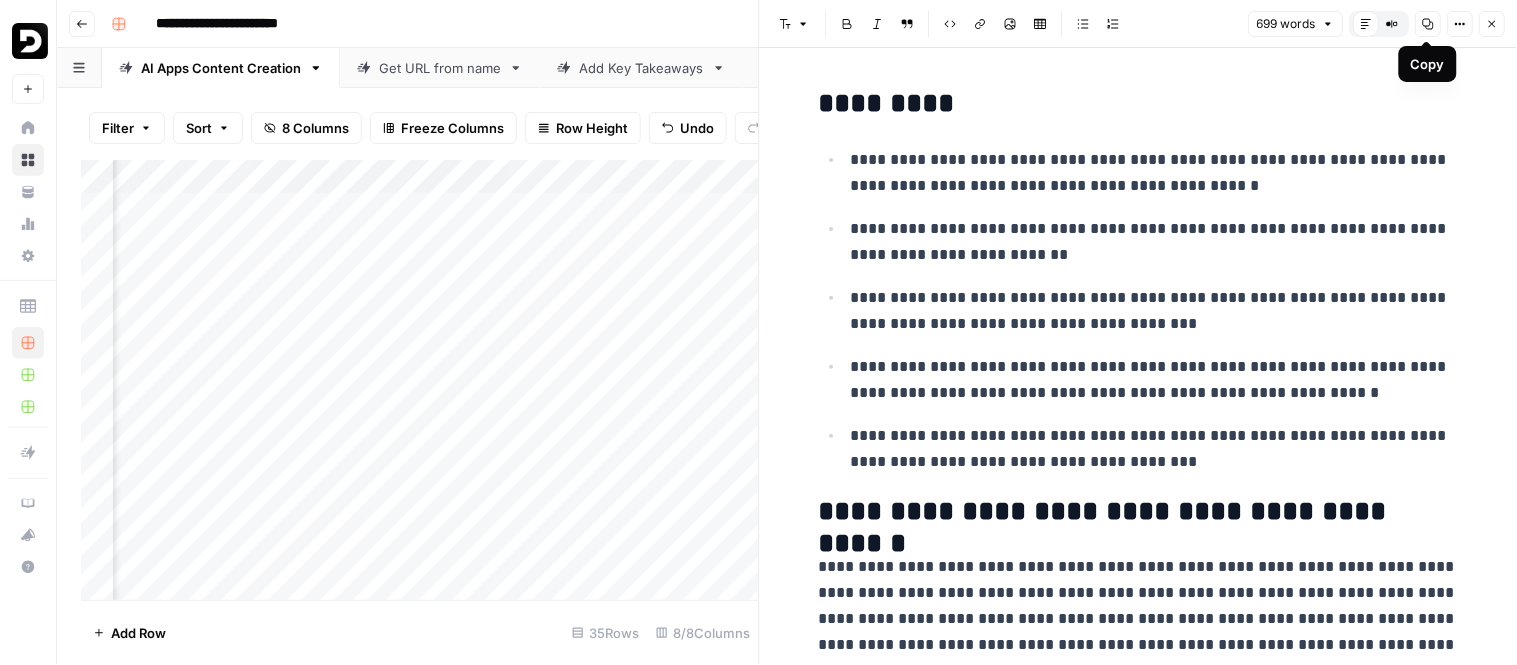 click on "Copy" at bounding box center (1428, 24) 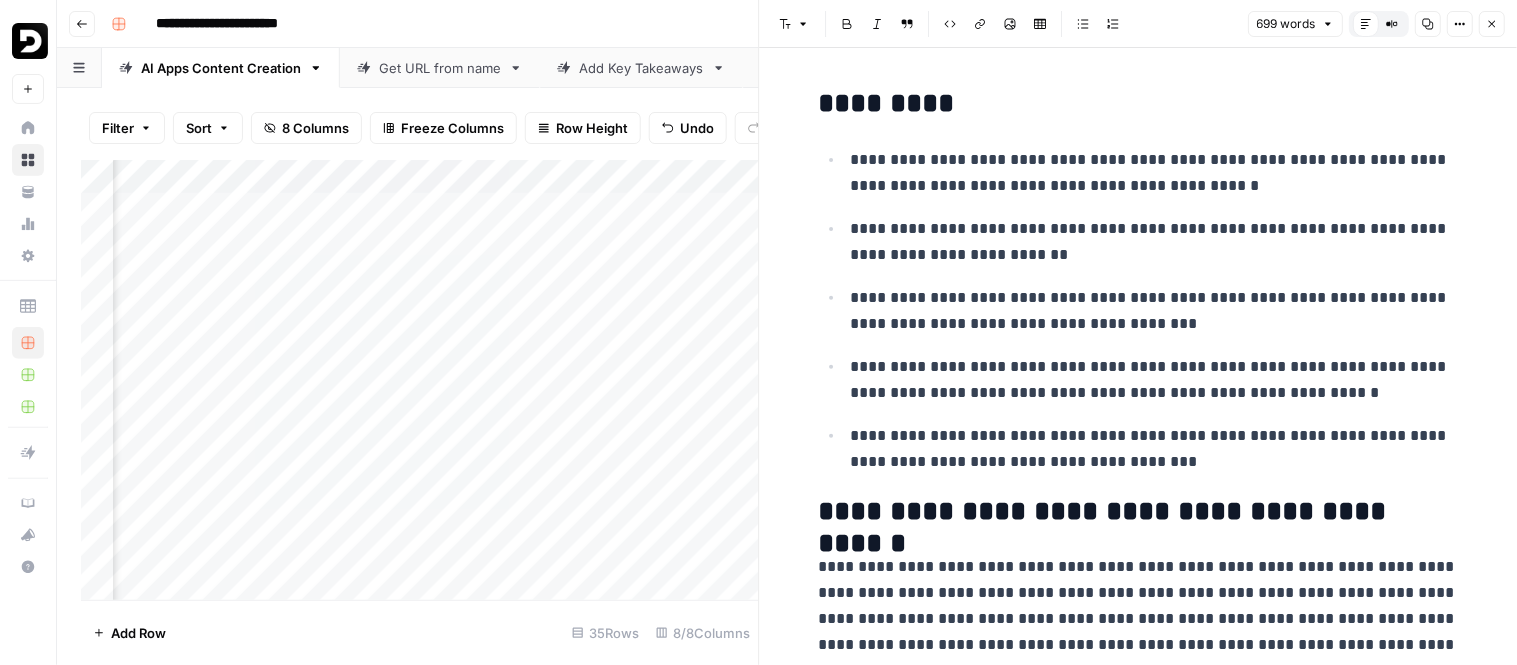 click on "Add Column" at bounding box center (420, 380) 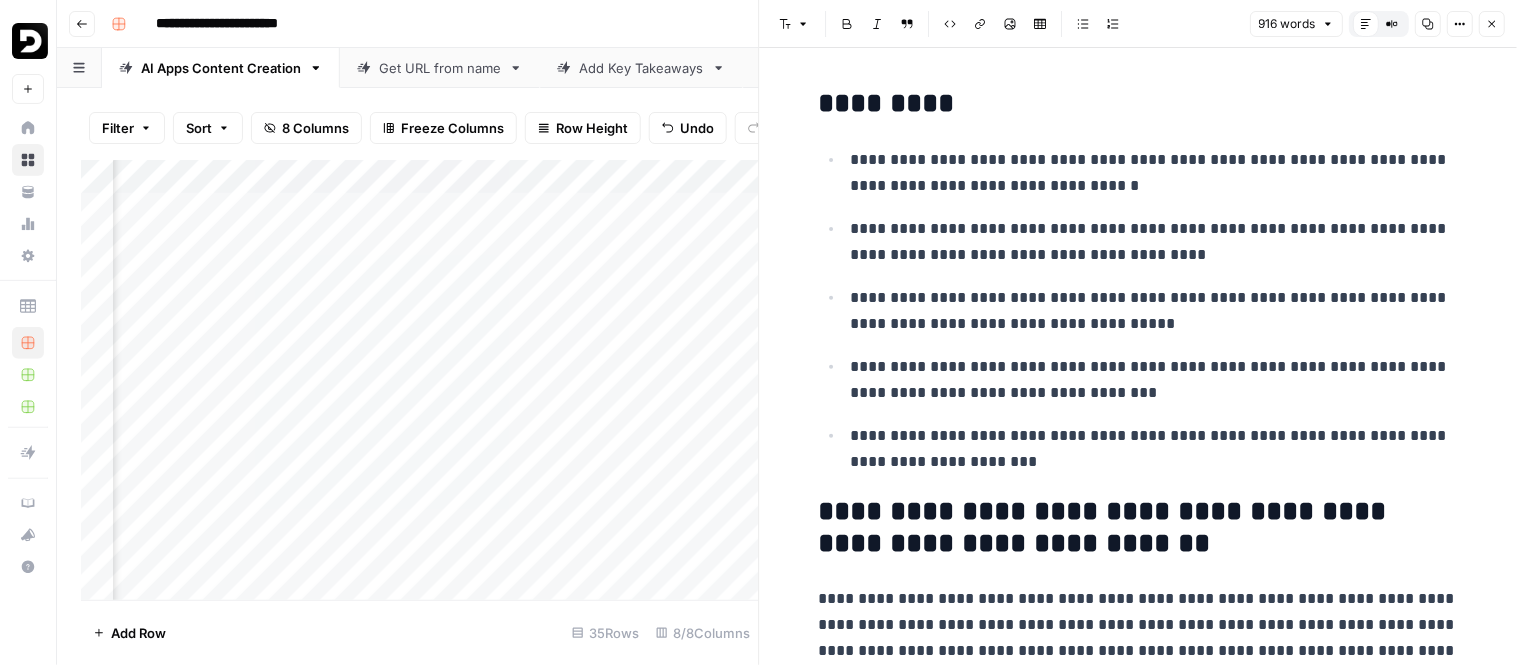 click 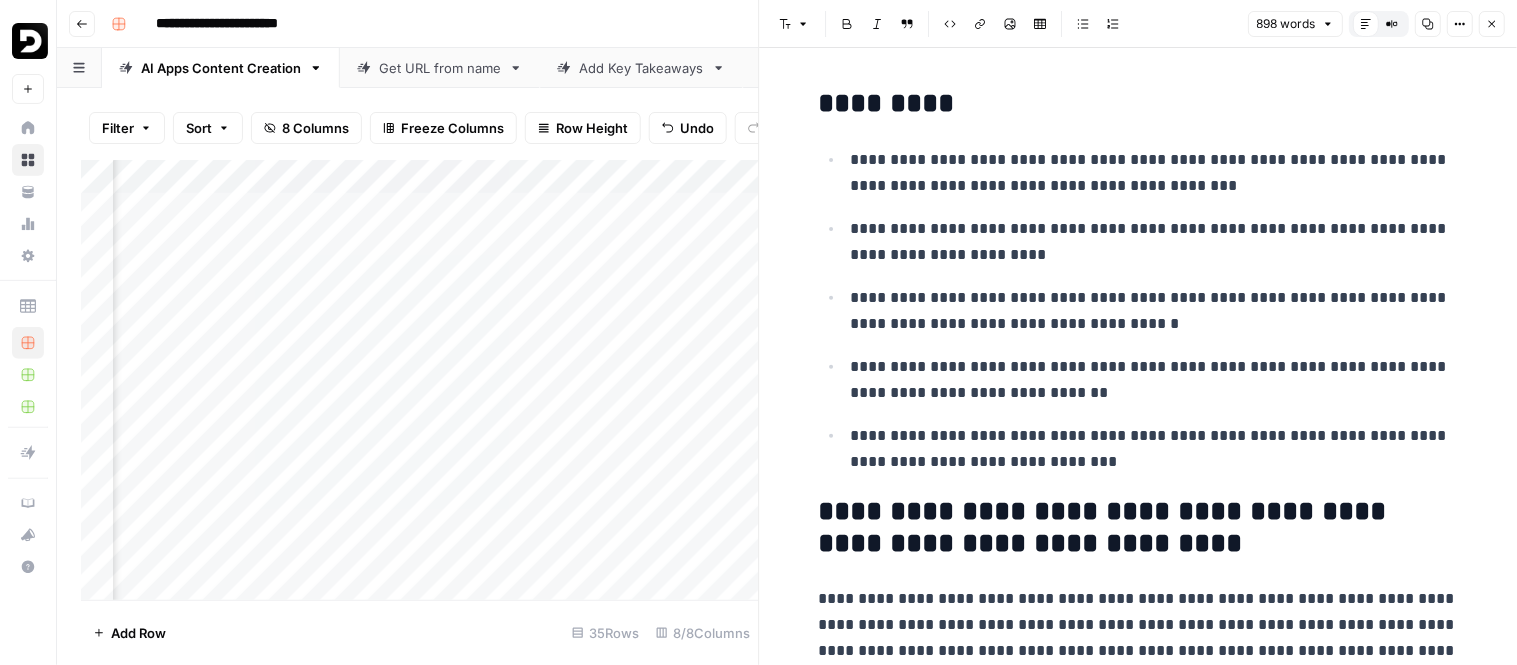 click 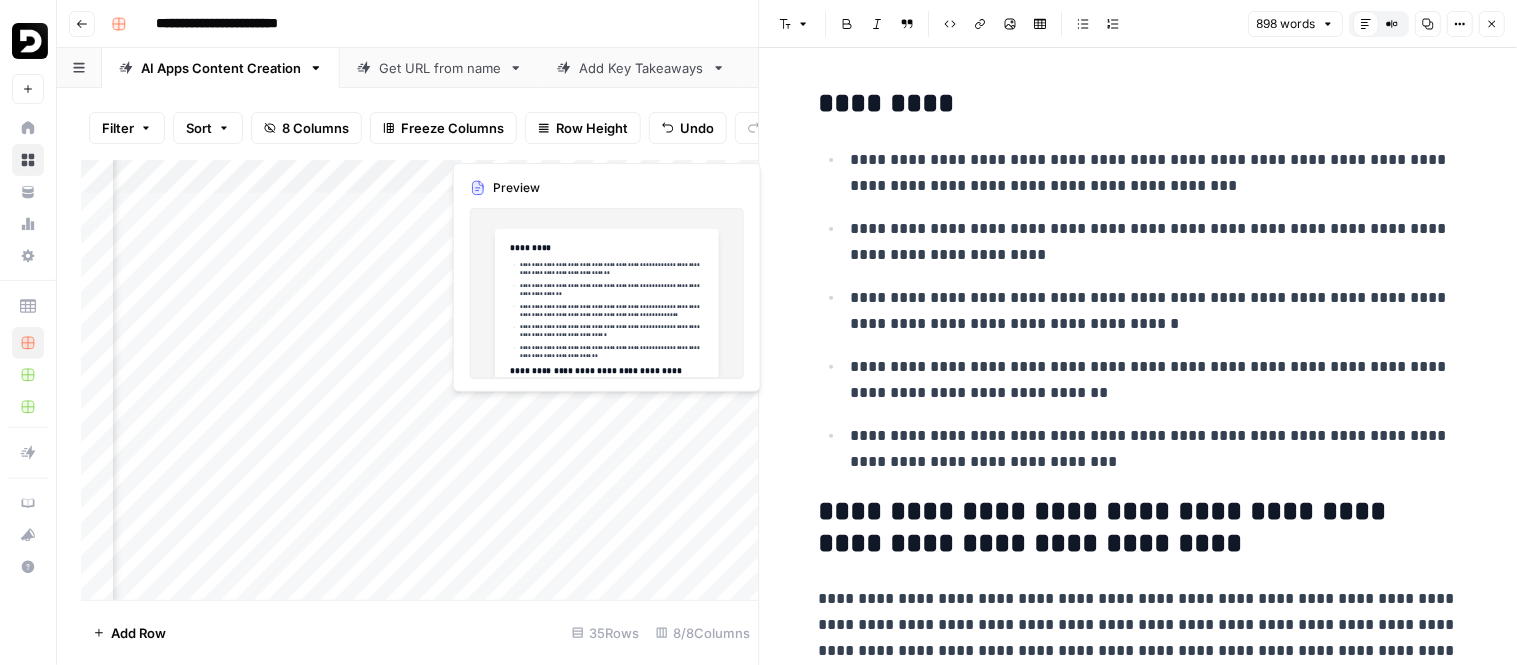 click on "Add Column" at bounding box center [420, 380] 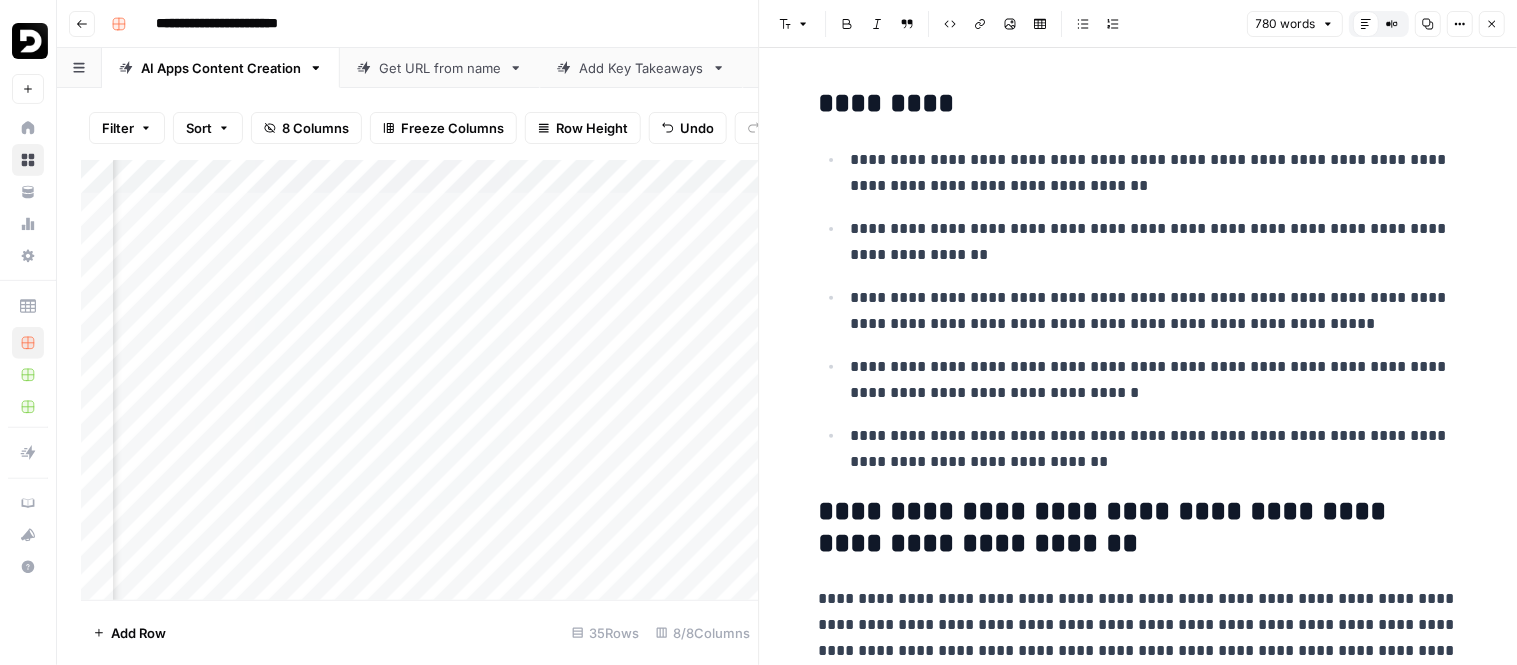 click on "Copy" at bounding box center [1428, 24] 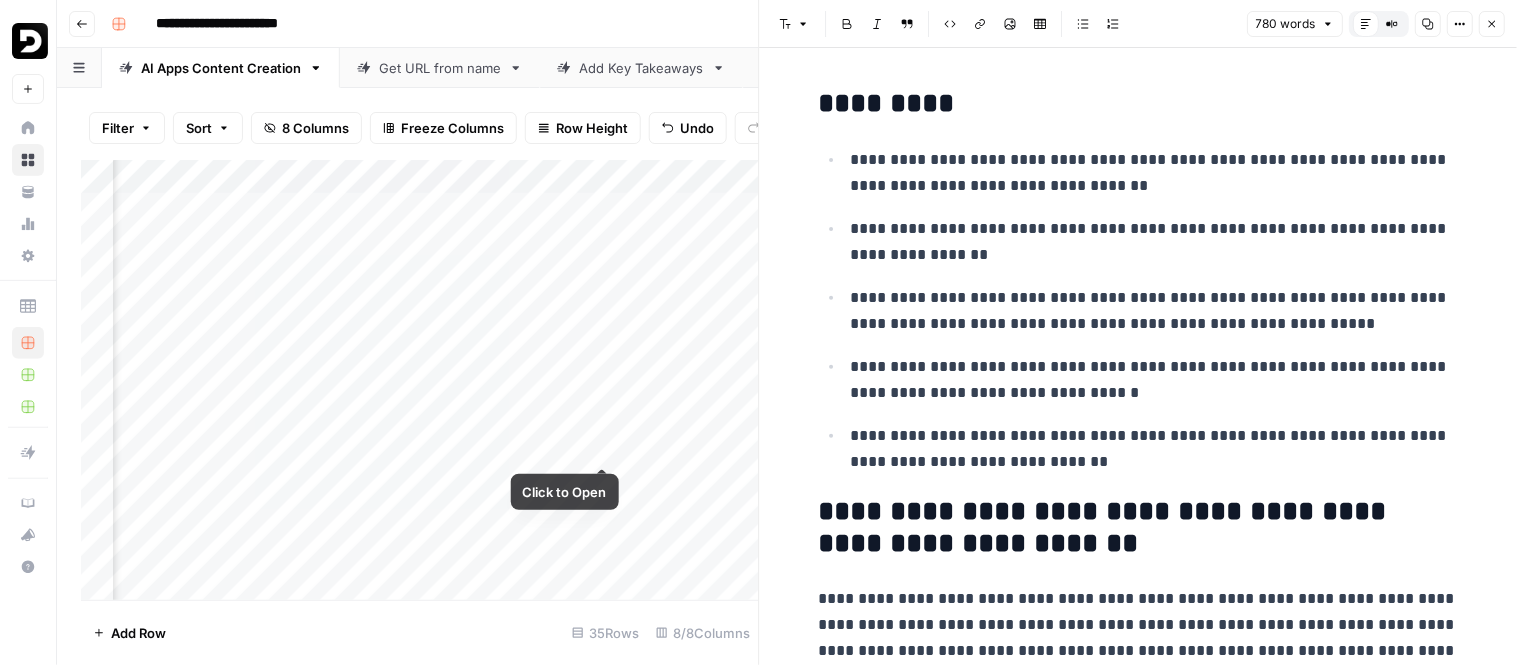 click on "Add Column" at bounding box center (420, 380) 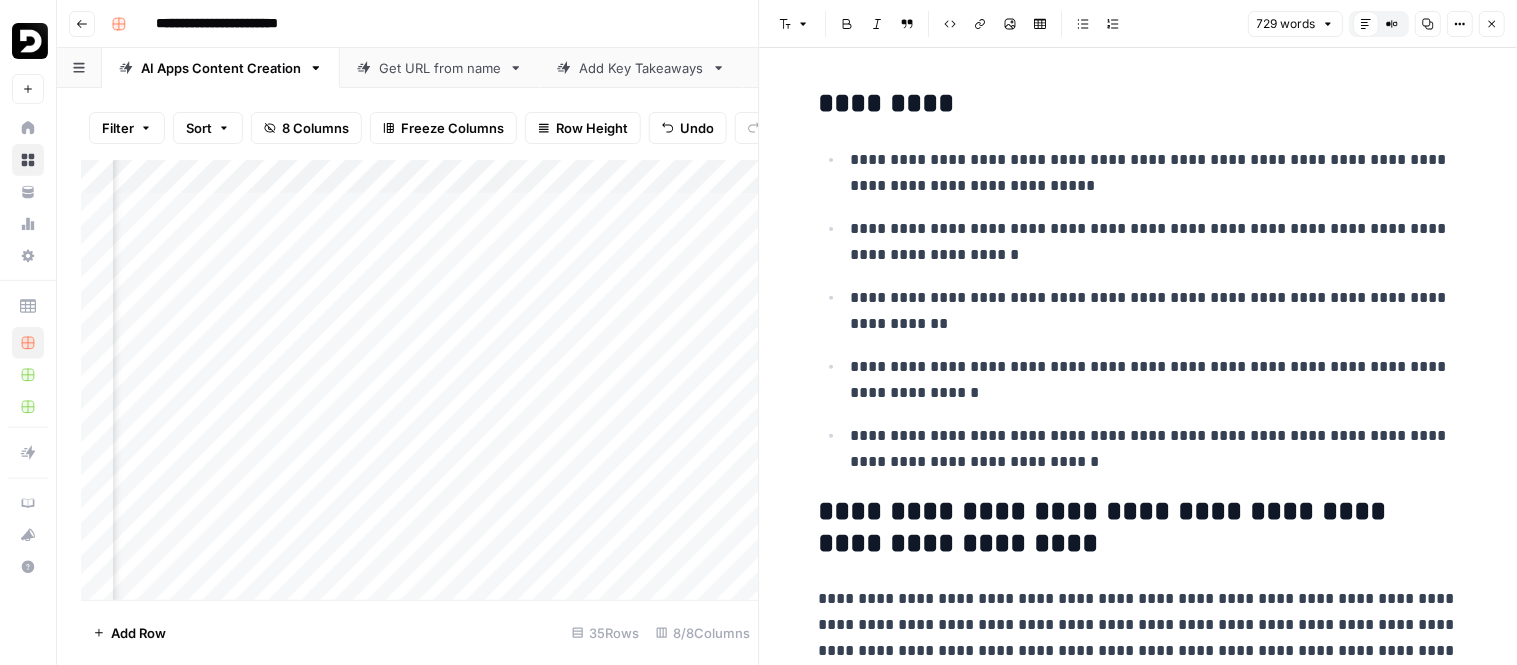 click 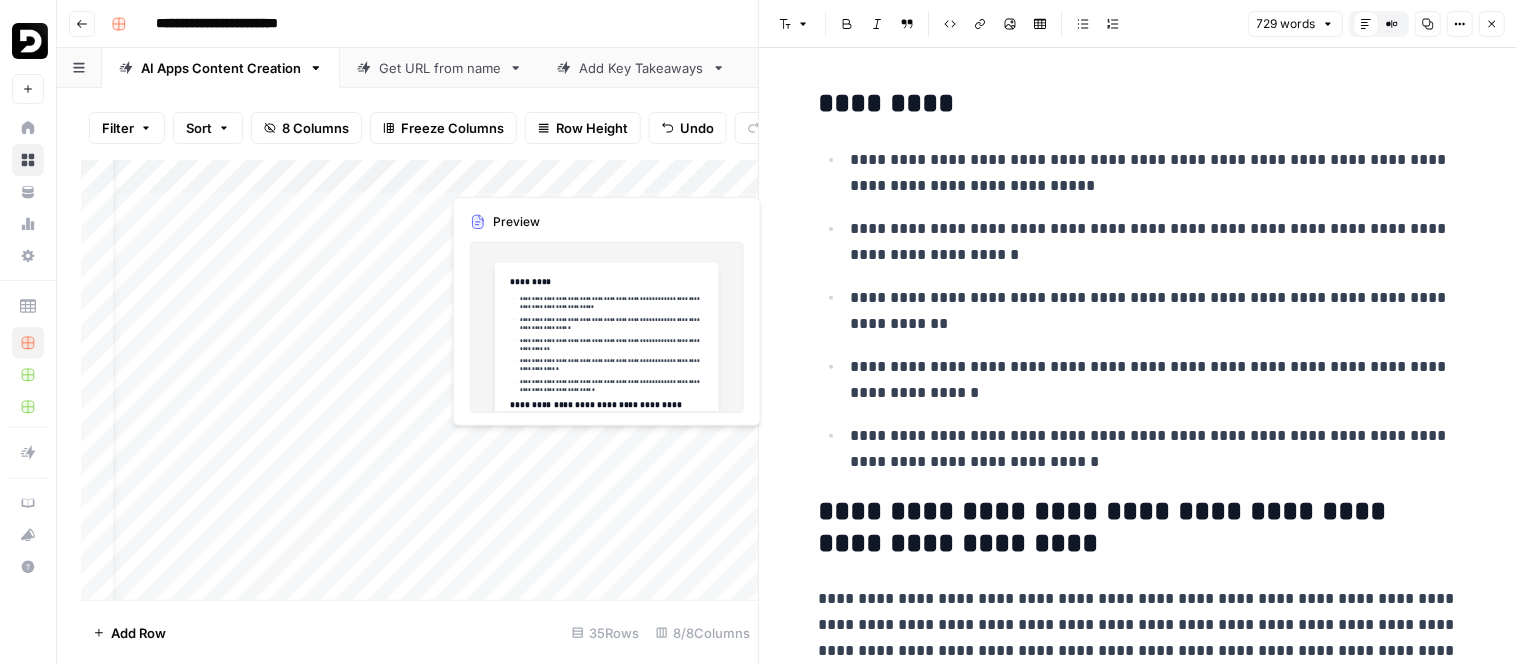 scroll, scrollTop: 0, scrollLeft: 0, axis: both 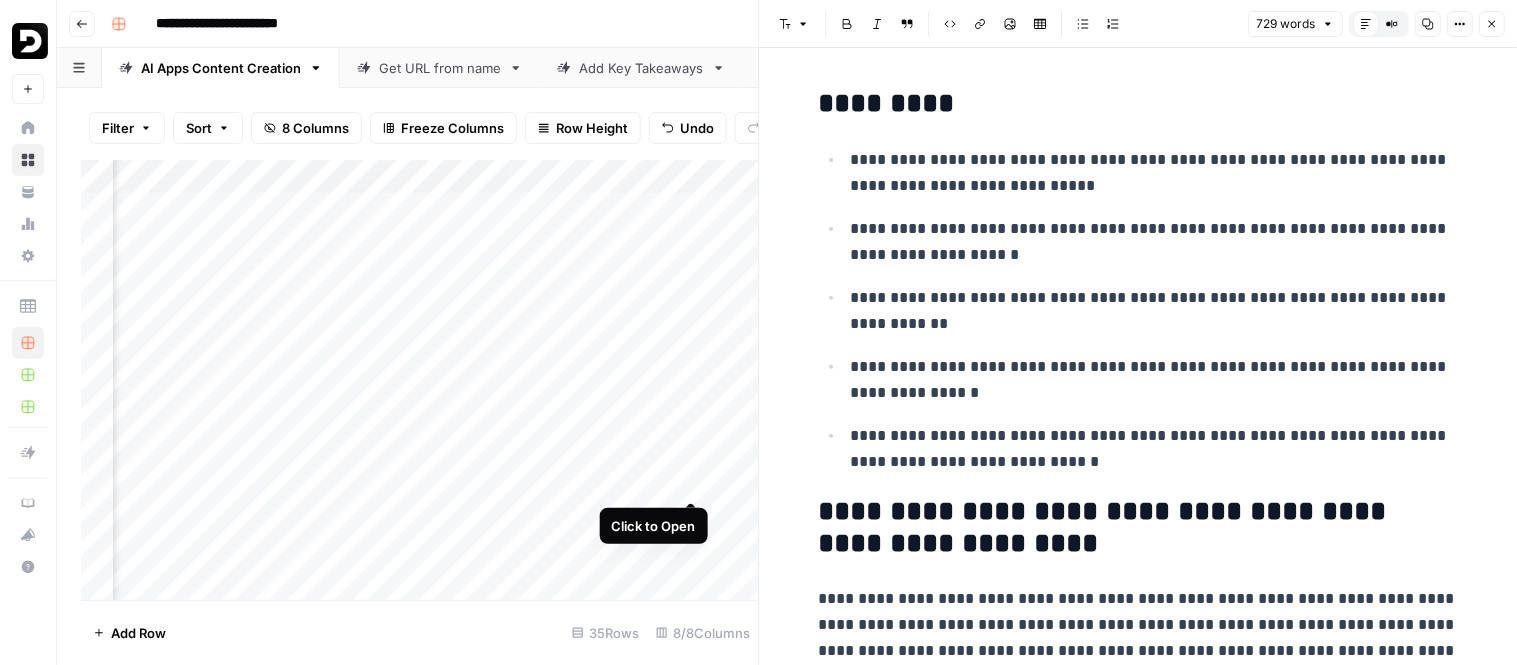 click on "Add Column" at bounding box center [420, 380] 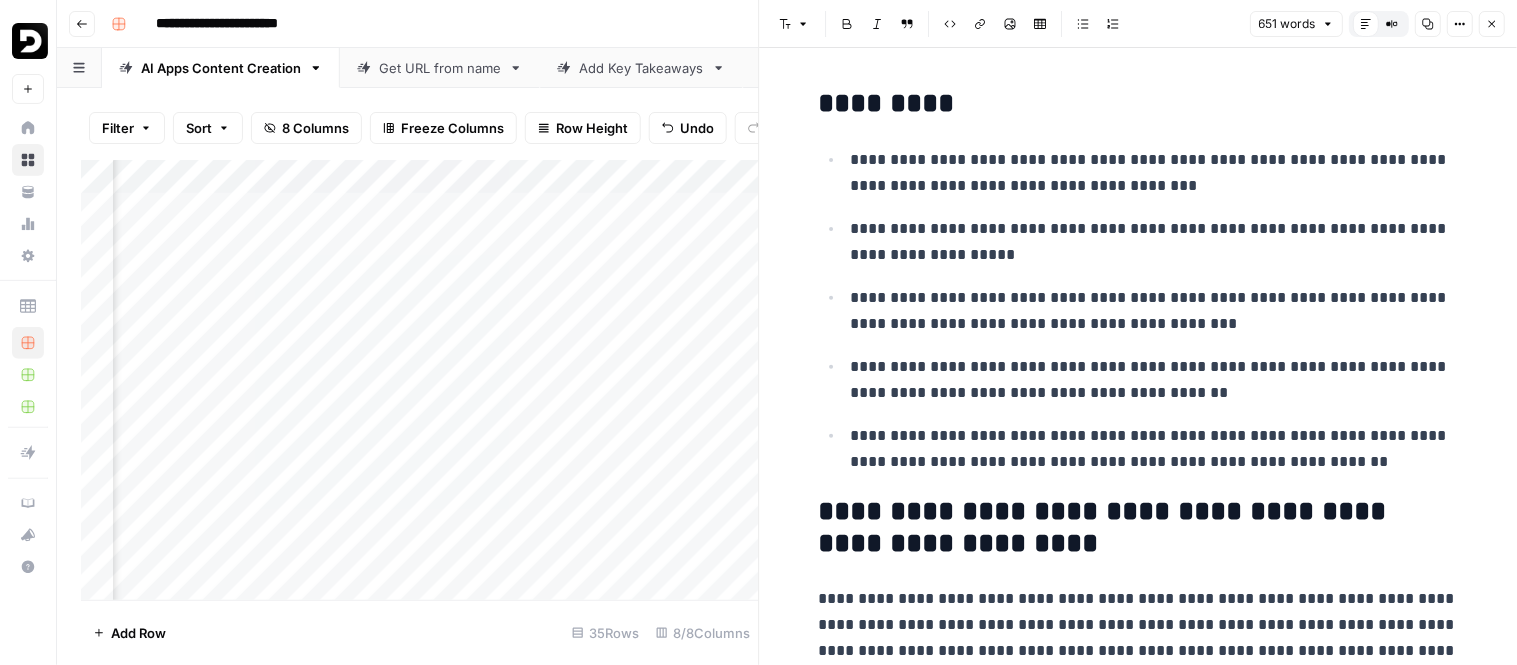 click on "Copy" at bounding box center (1428, 24) 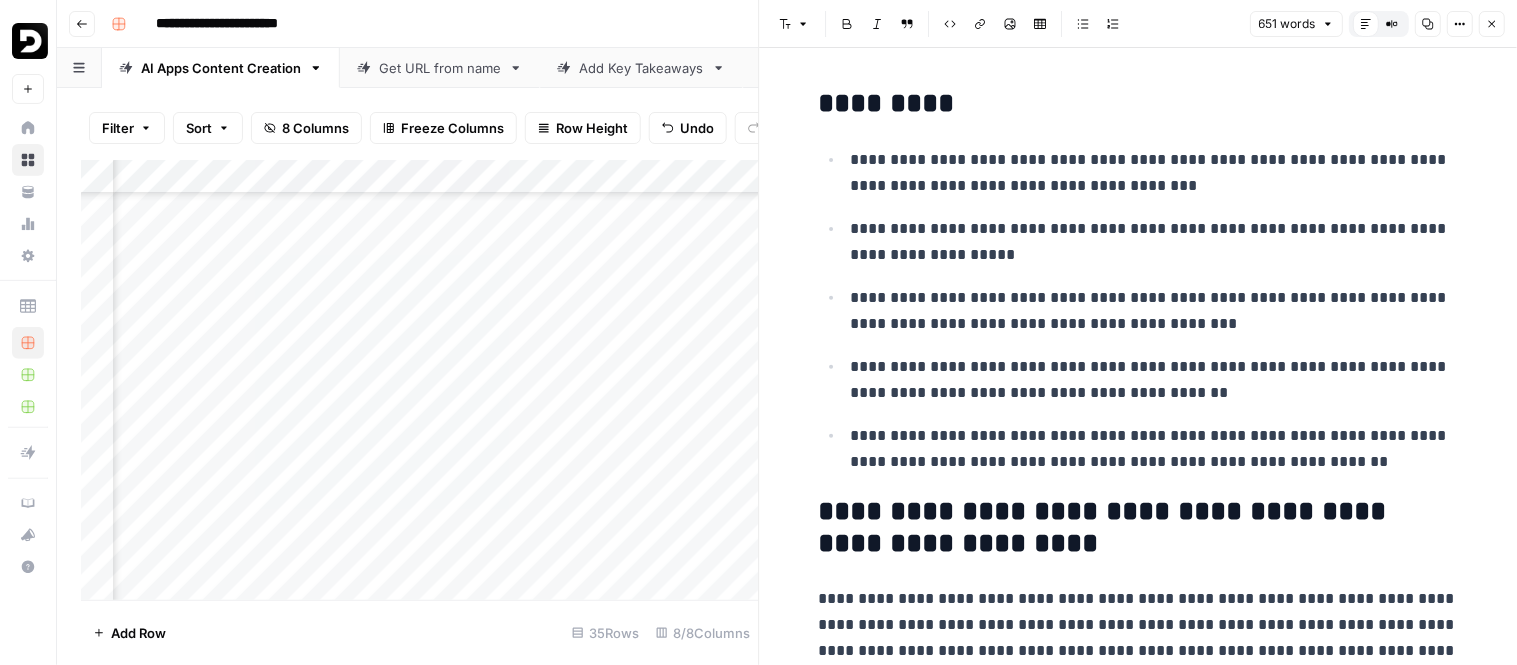 scroll, scrollTop: 277, scrollLeft: 184, axis: both 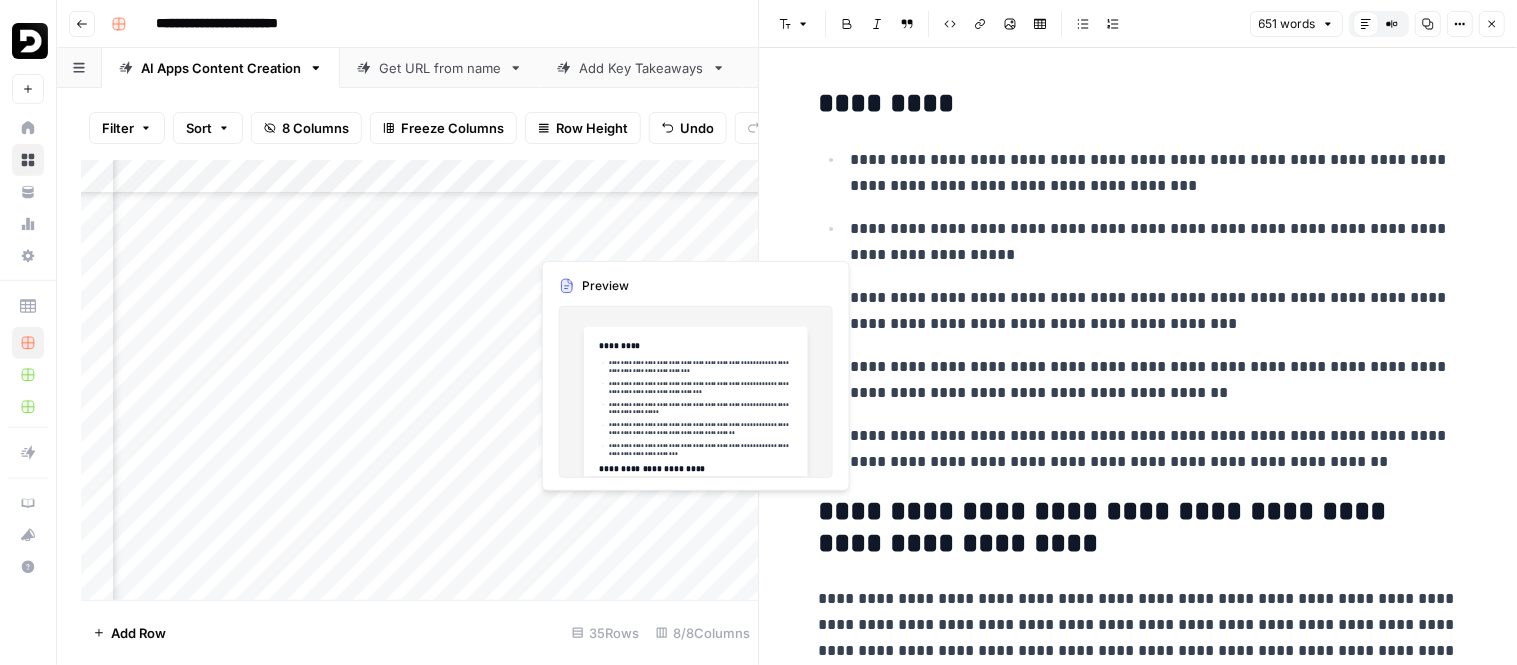 click on "Add Column" at bounding box center (420, 380) 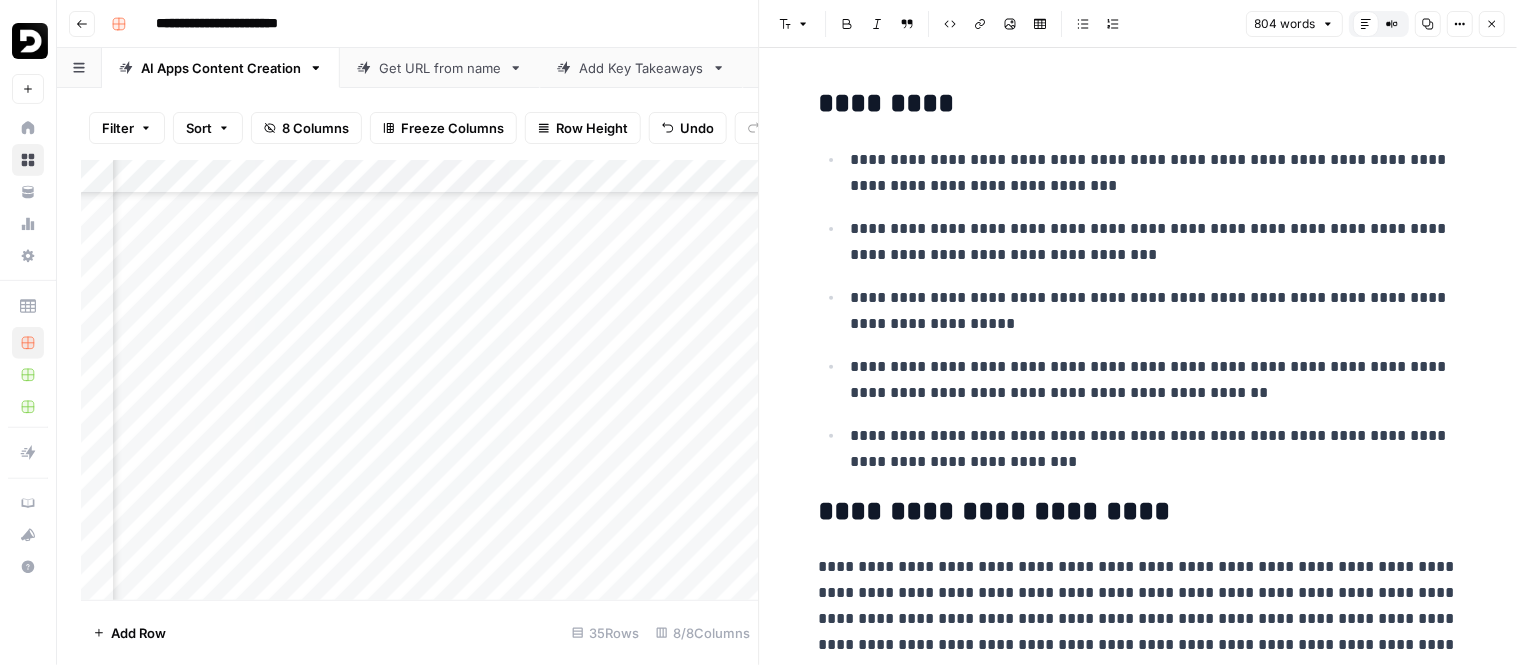 click 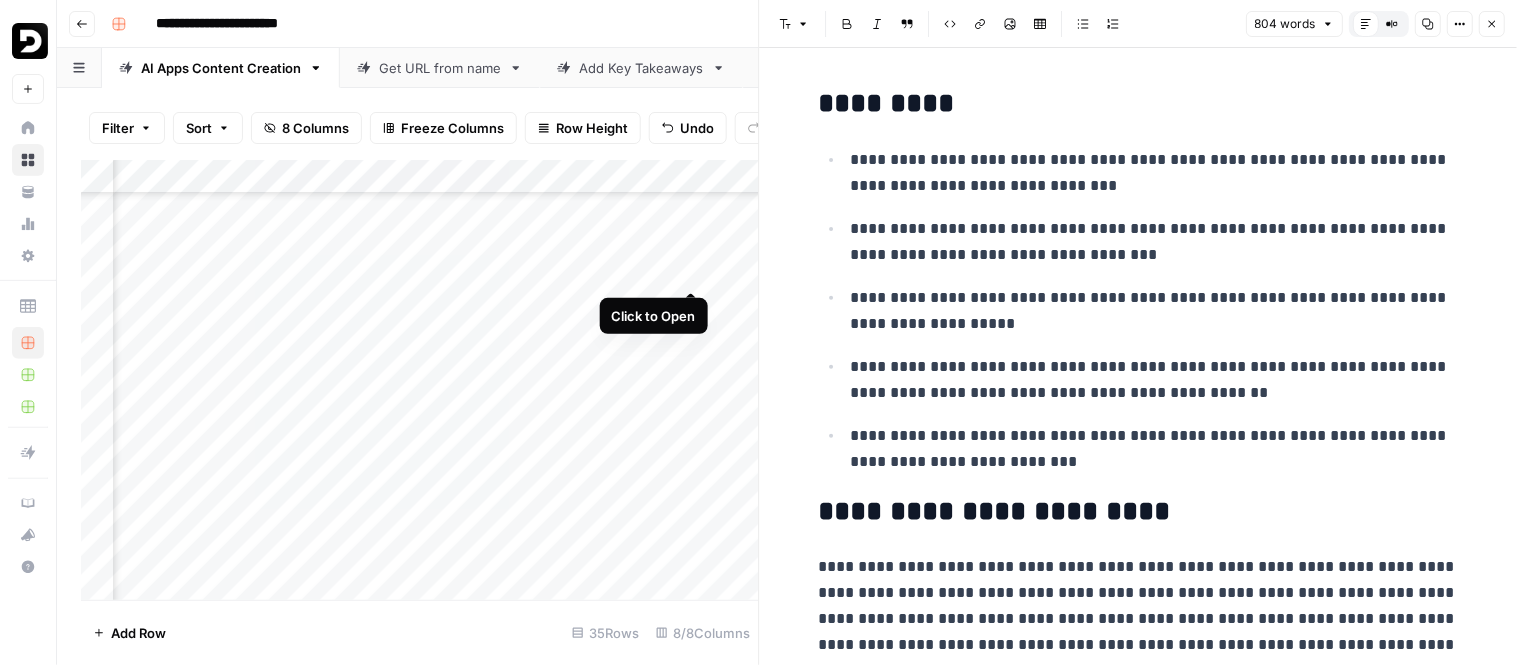 click on "Add Column" at bounding box center (420, 380) 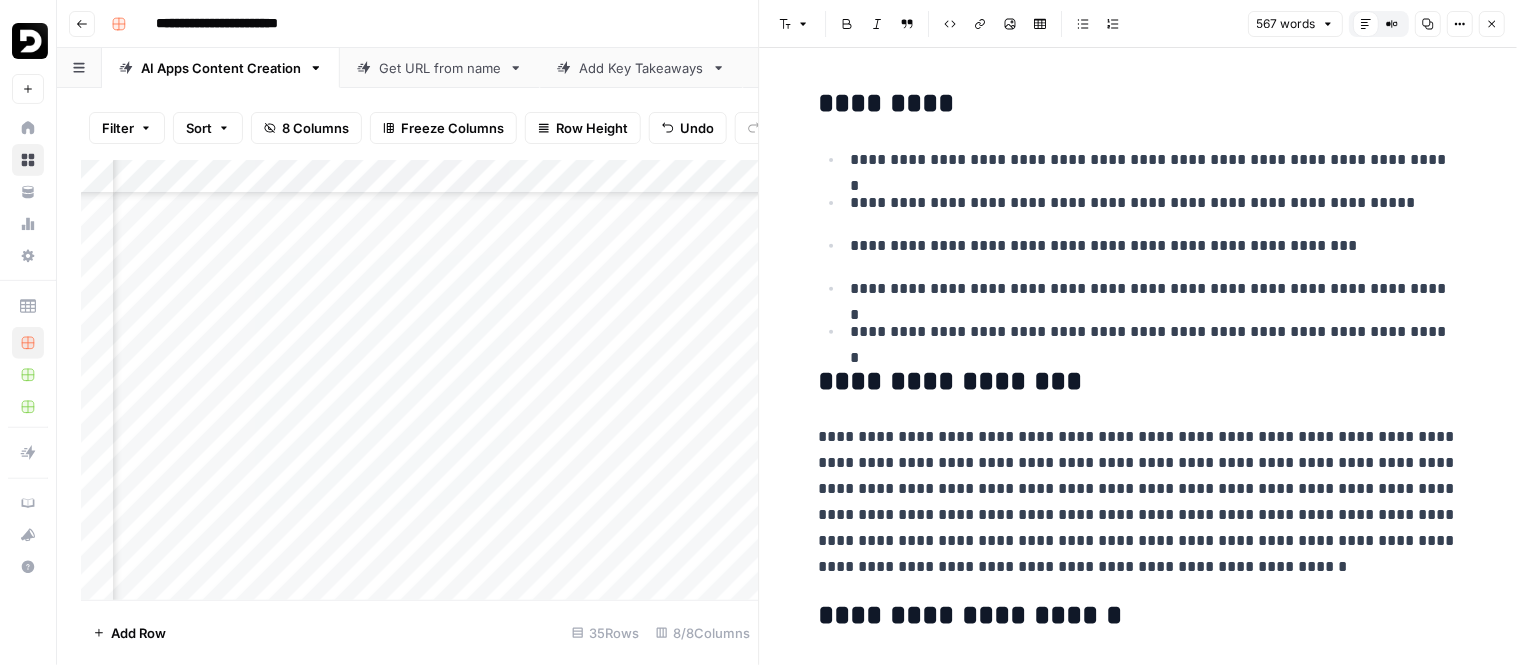 click 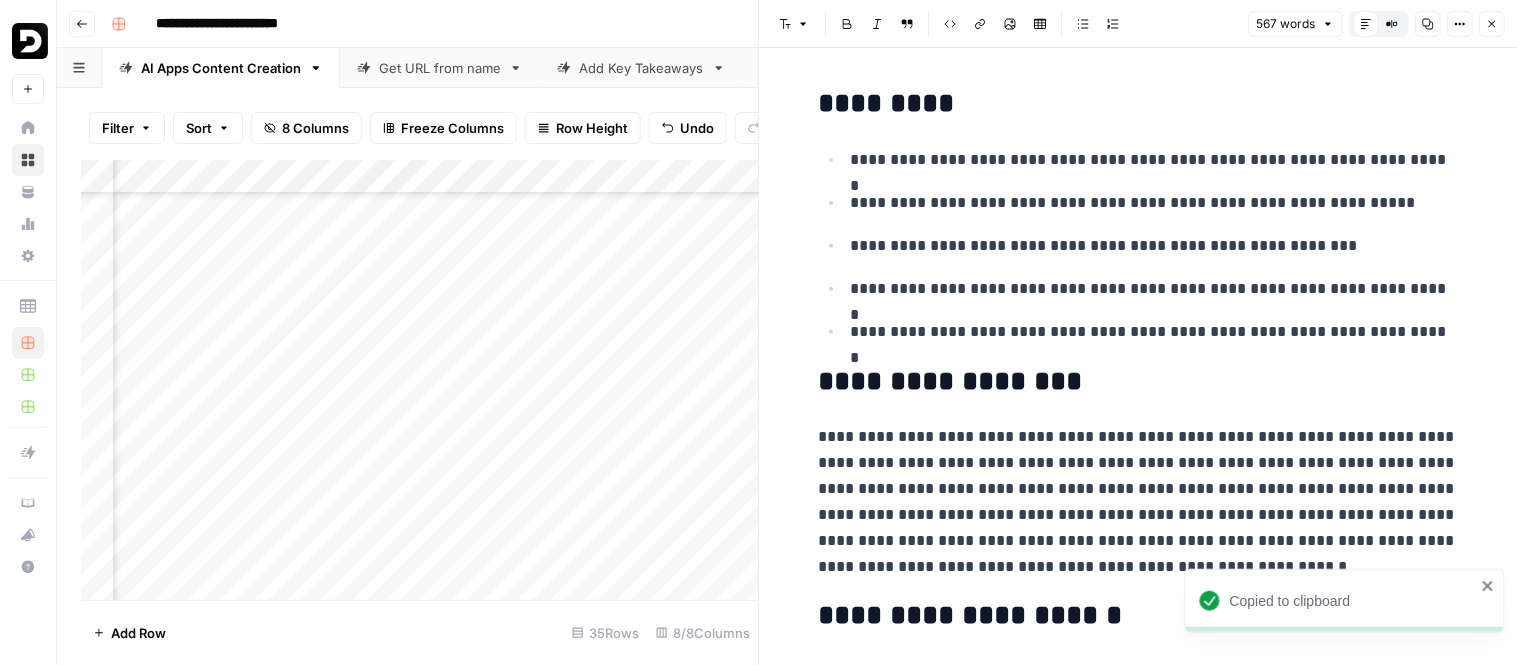 click on "Add Column" at bounding box center (420, 380) 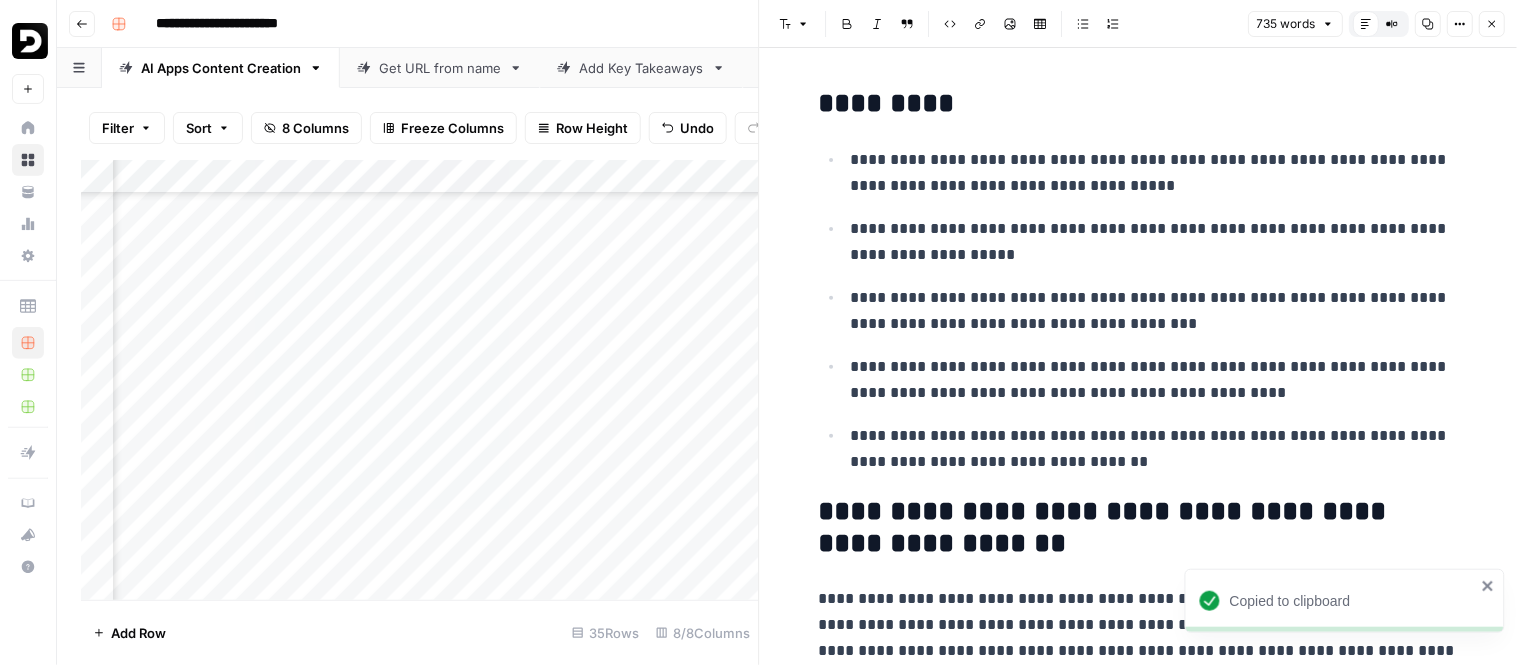 click 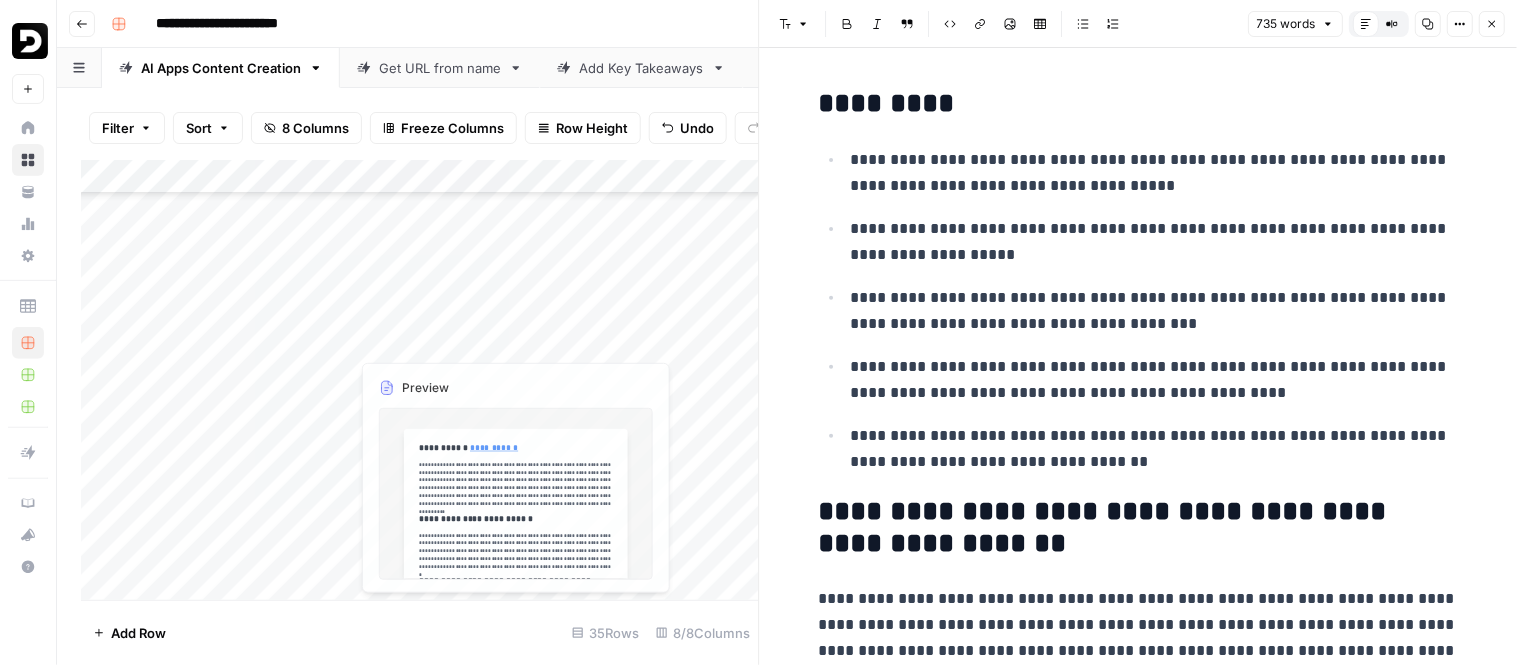scroll, scrollTop: 277, scrollLeft: 0, axis: vertical 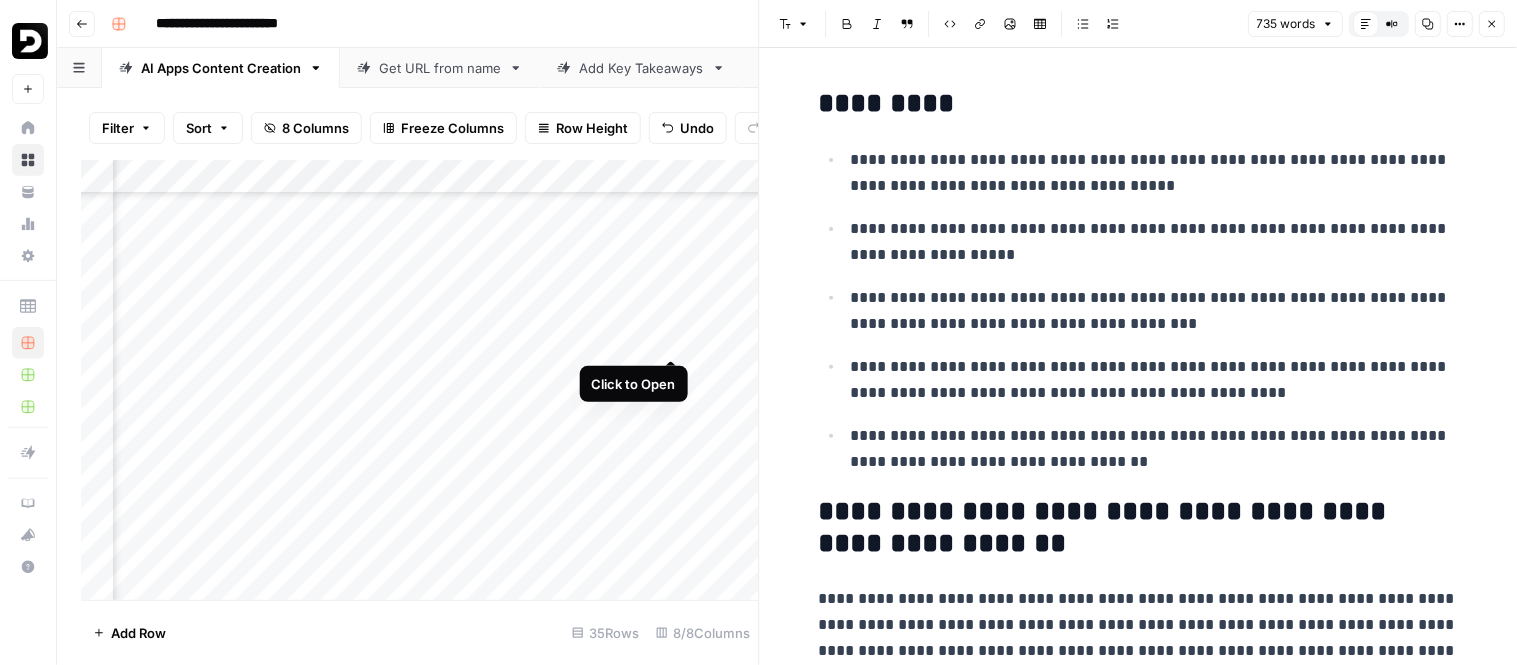 click on "Add Column" at bounding box center [420, 380] 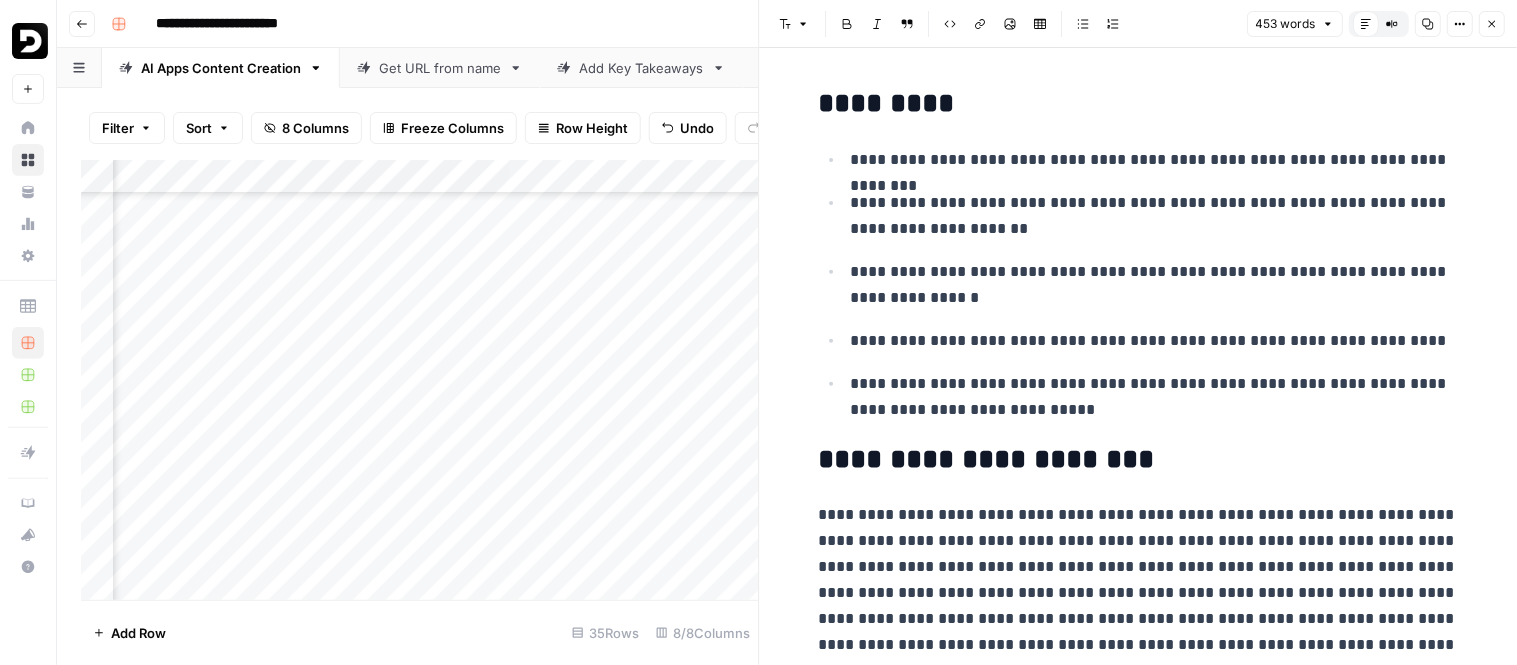 click on "Copy" at bounding box center [1428, 24] 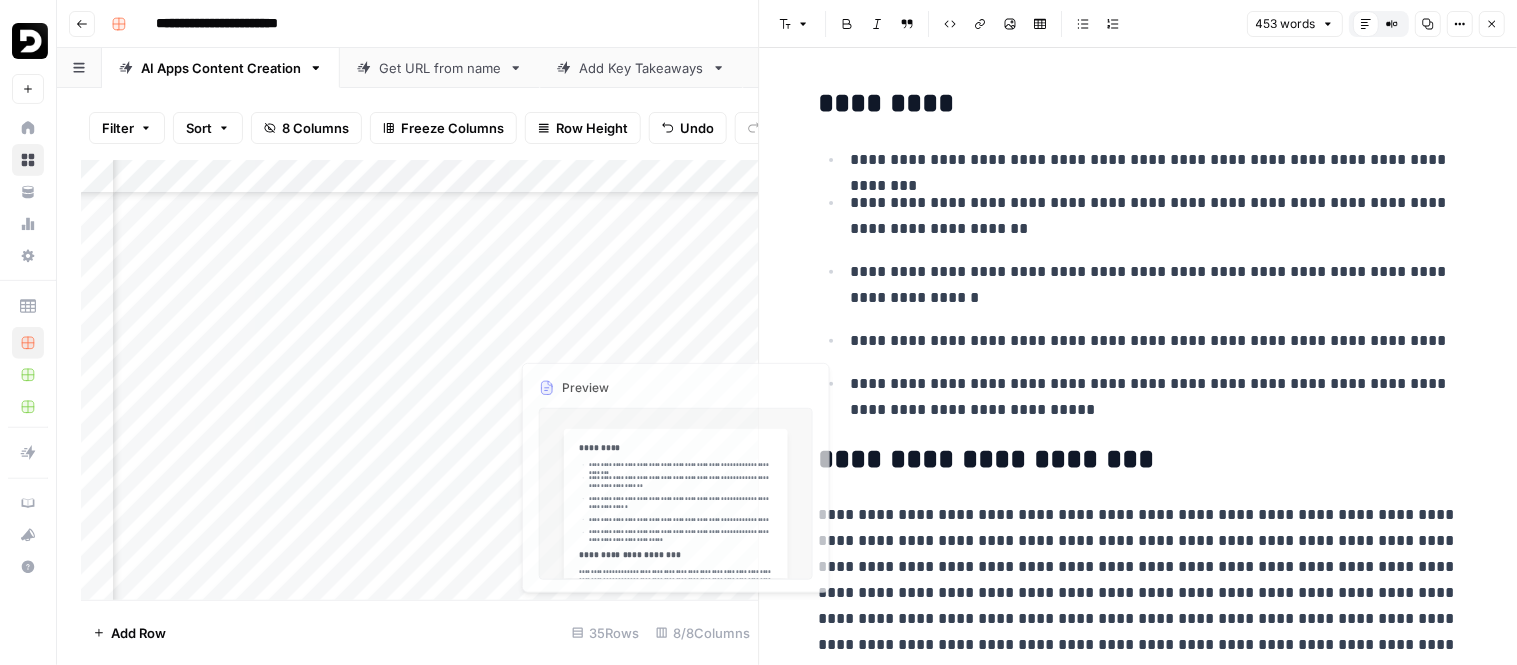 click on "Add Column" at bounding box center (420, 380) 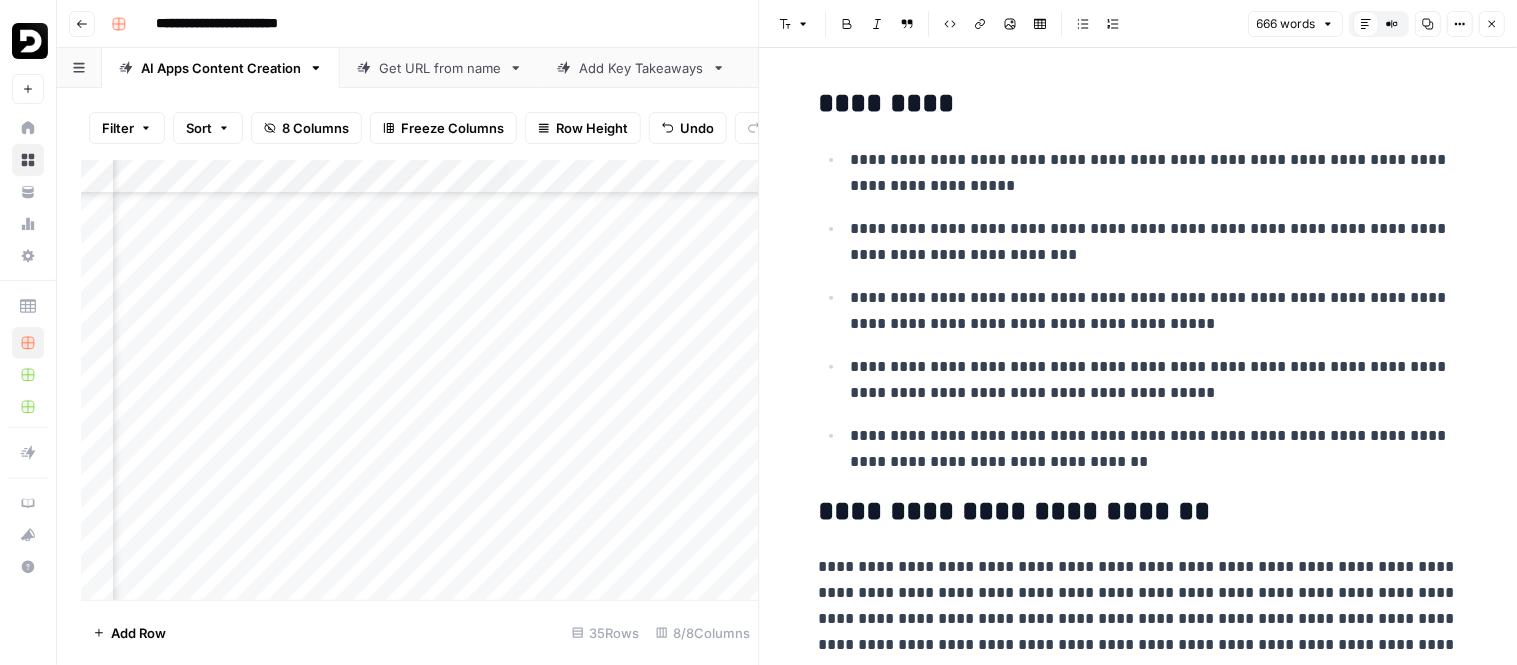click on "Copy" at bounding box center [1428, 24] 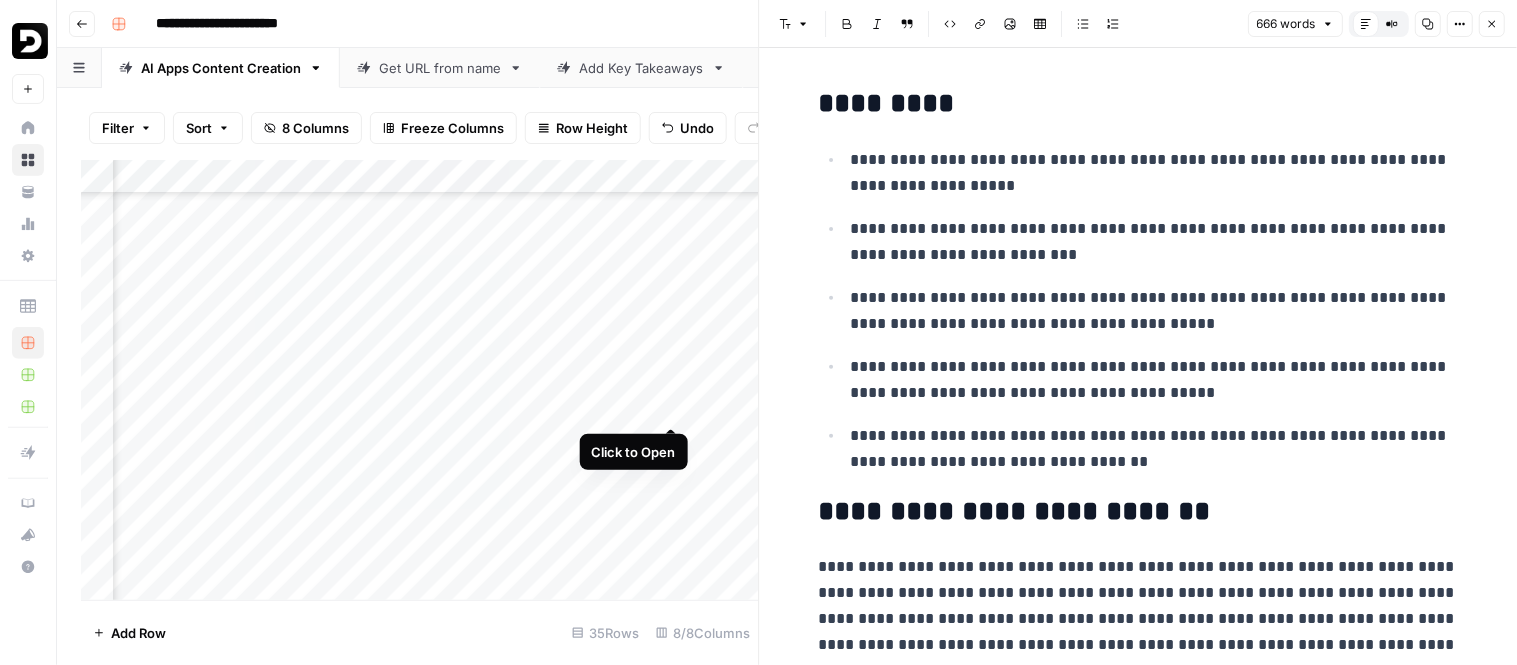 click on "Add Column" at bounding box center [420, 380] 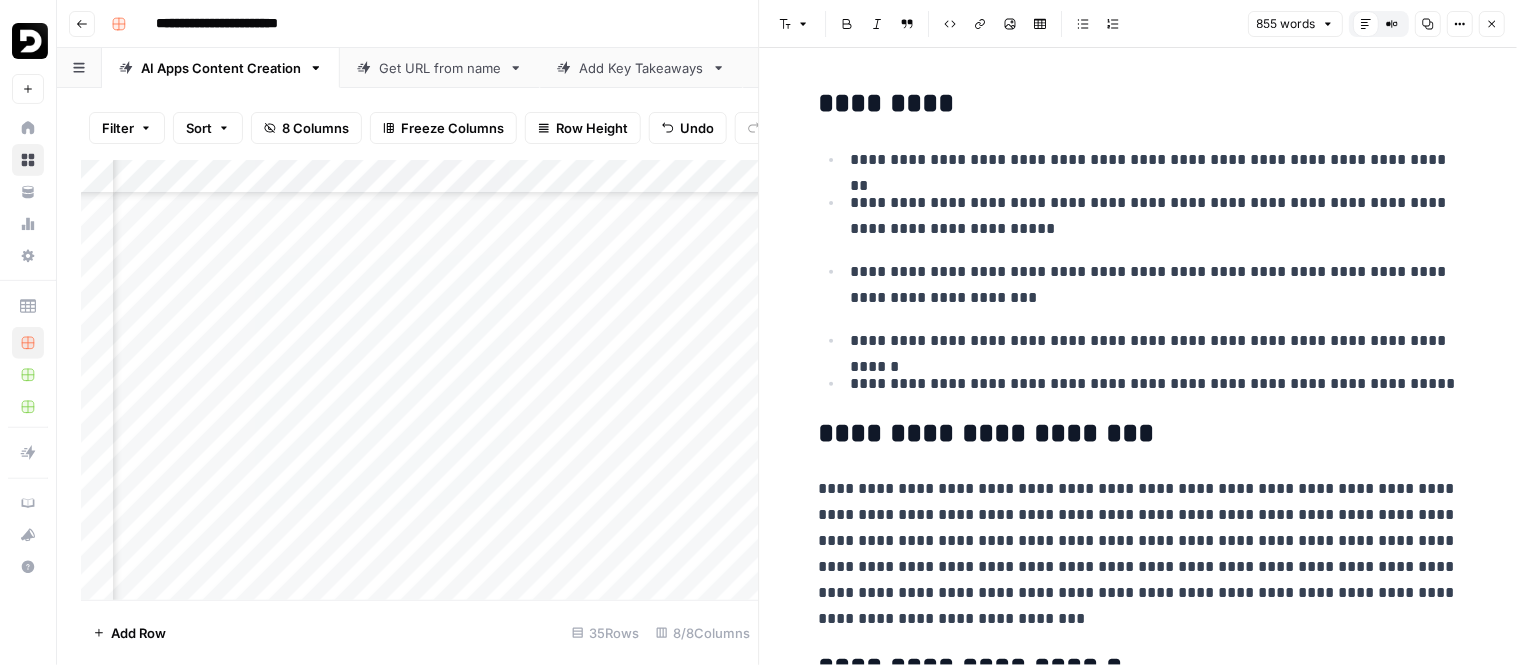 click on "Copy" at bounding box center [1421, 24] 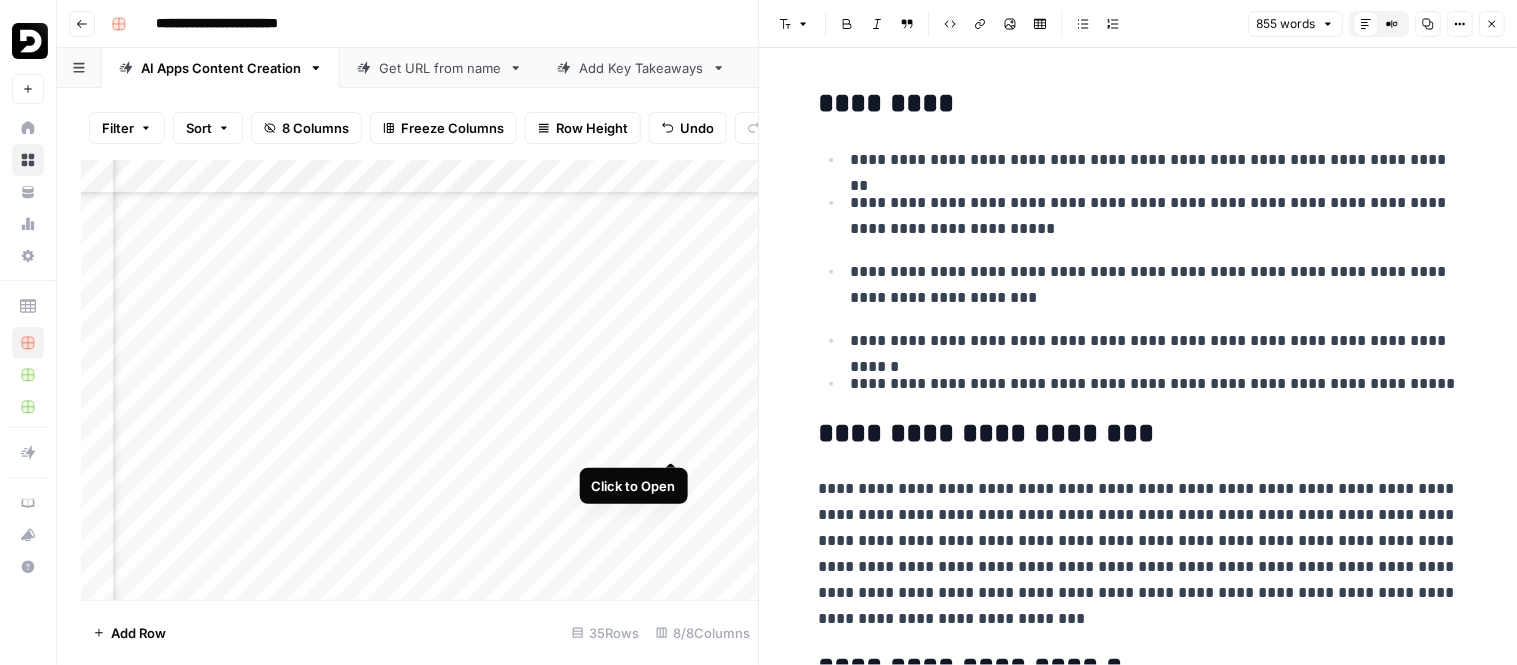 click on "Add Column" at bounding box center (420, 380) 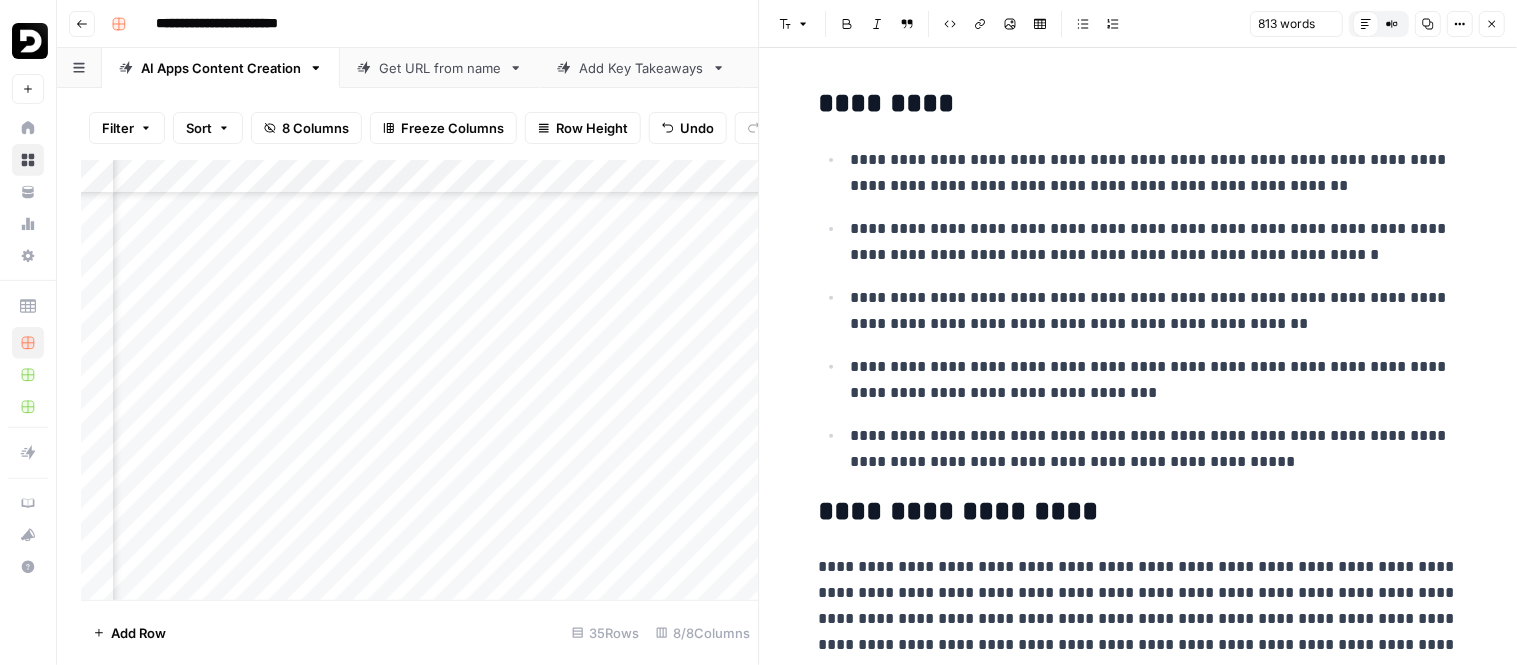 click on "Copy" at bounding box center (1428, 24) 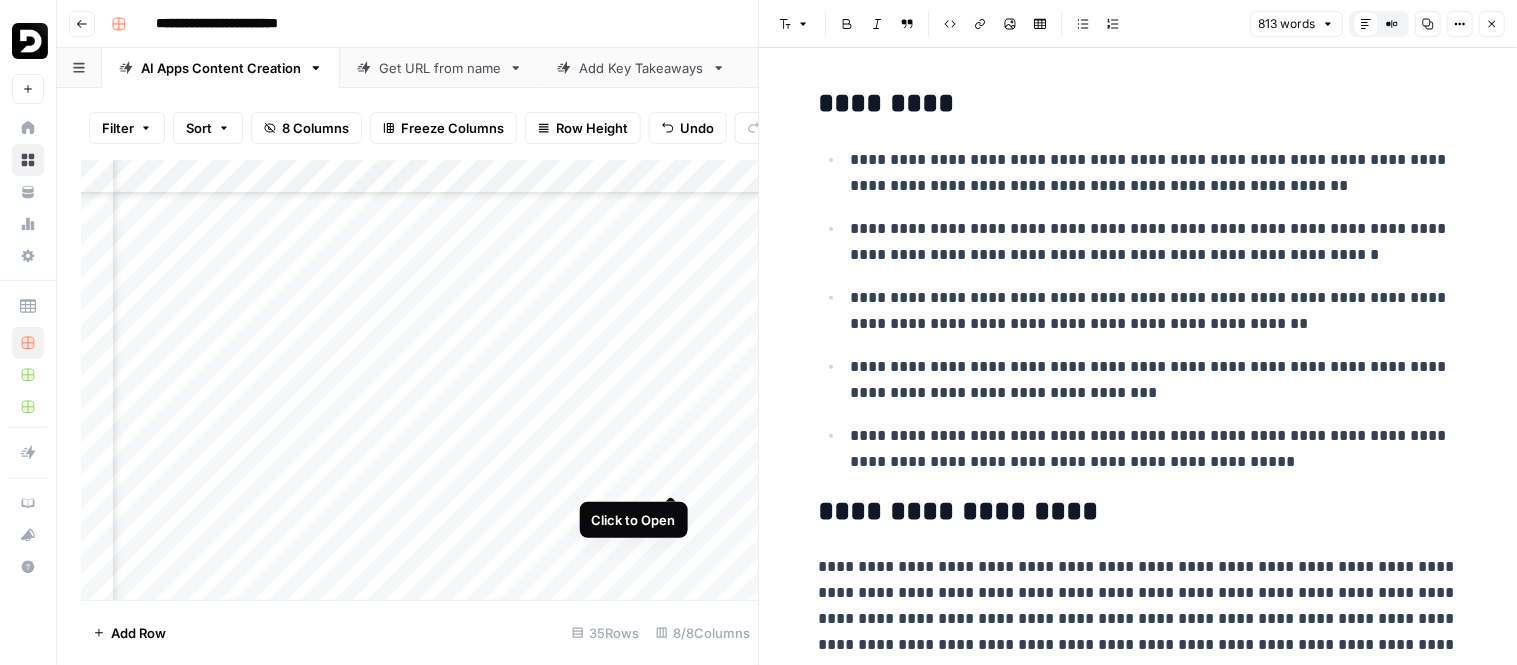 click on "Add Column" at bounding box center [420, 380] 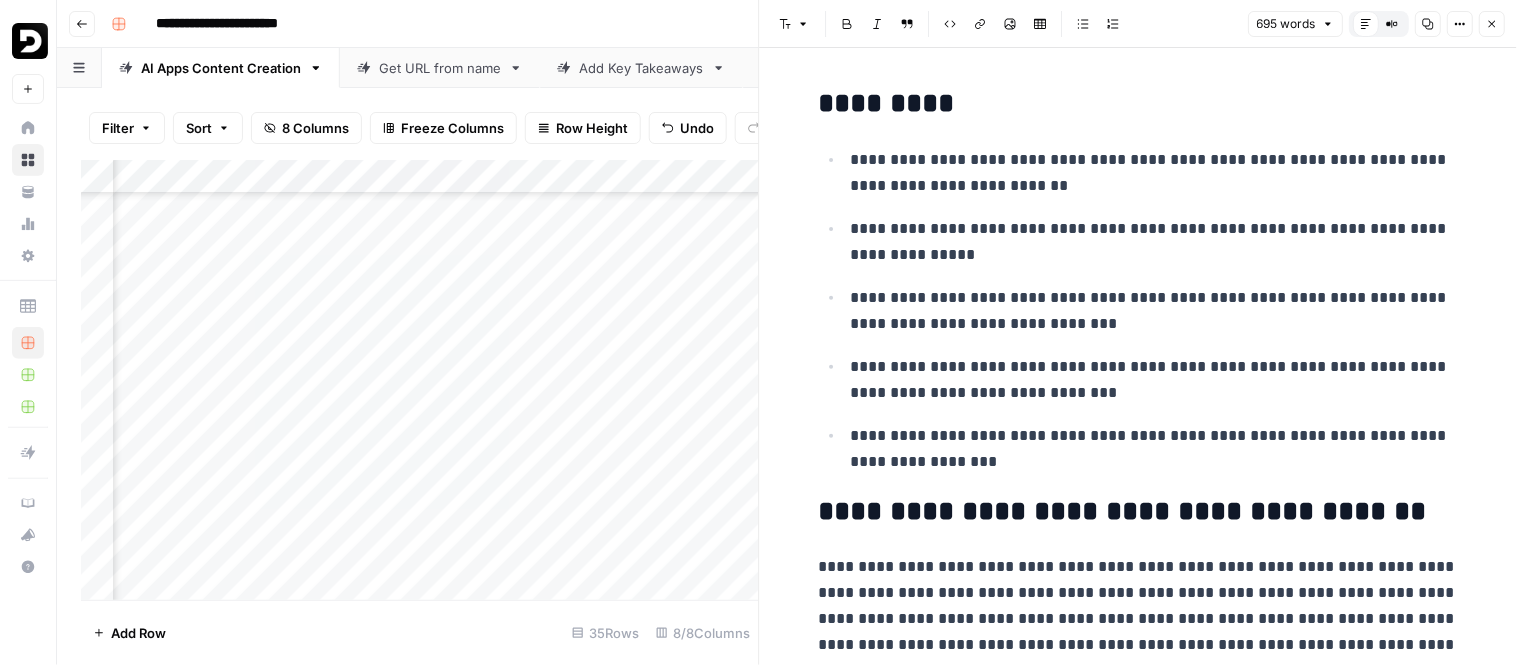 scroll, scrollTop: 546, scrollLeft: 200, axis: both 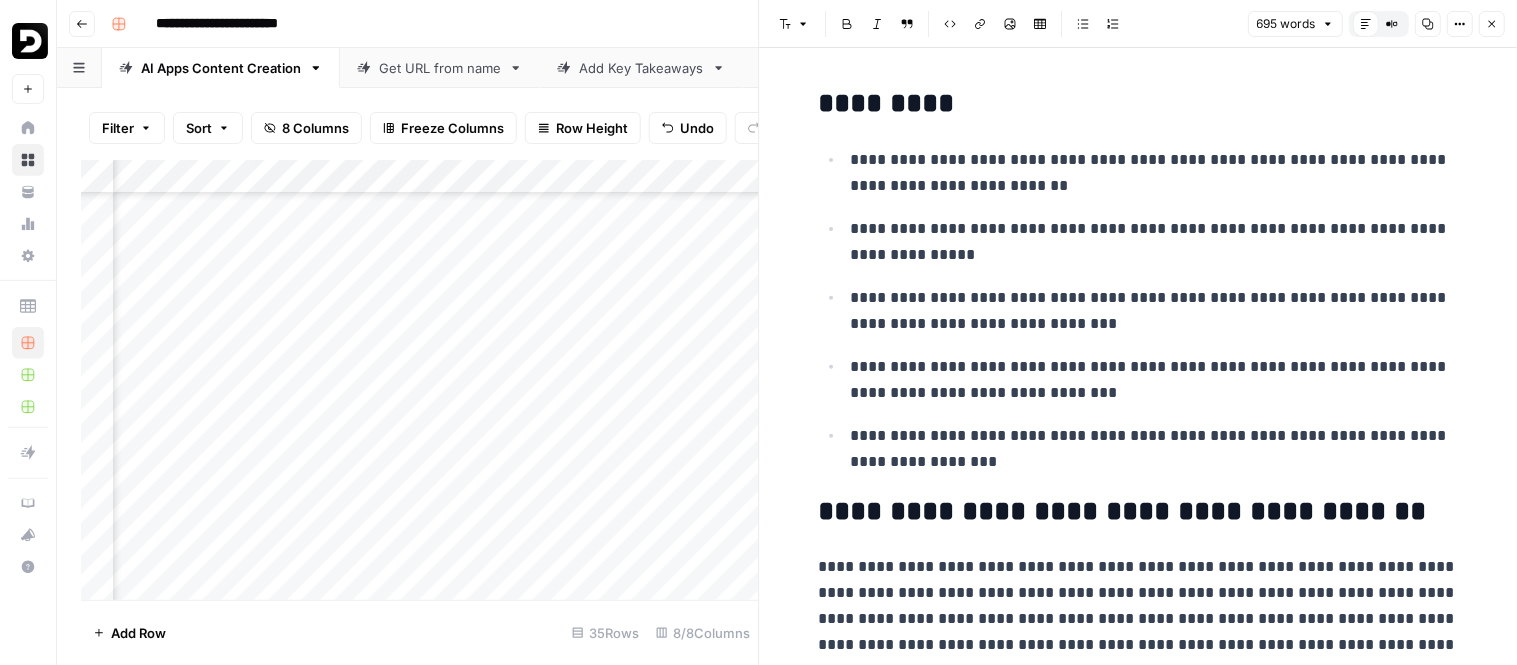 click 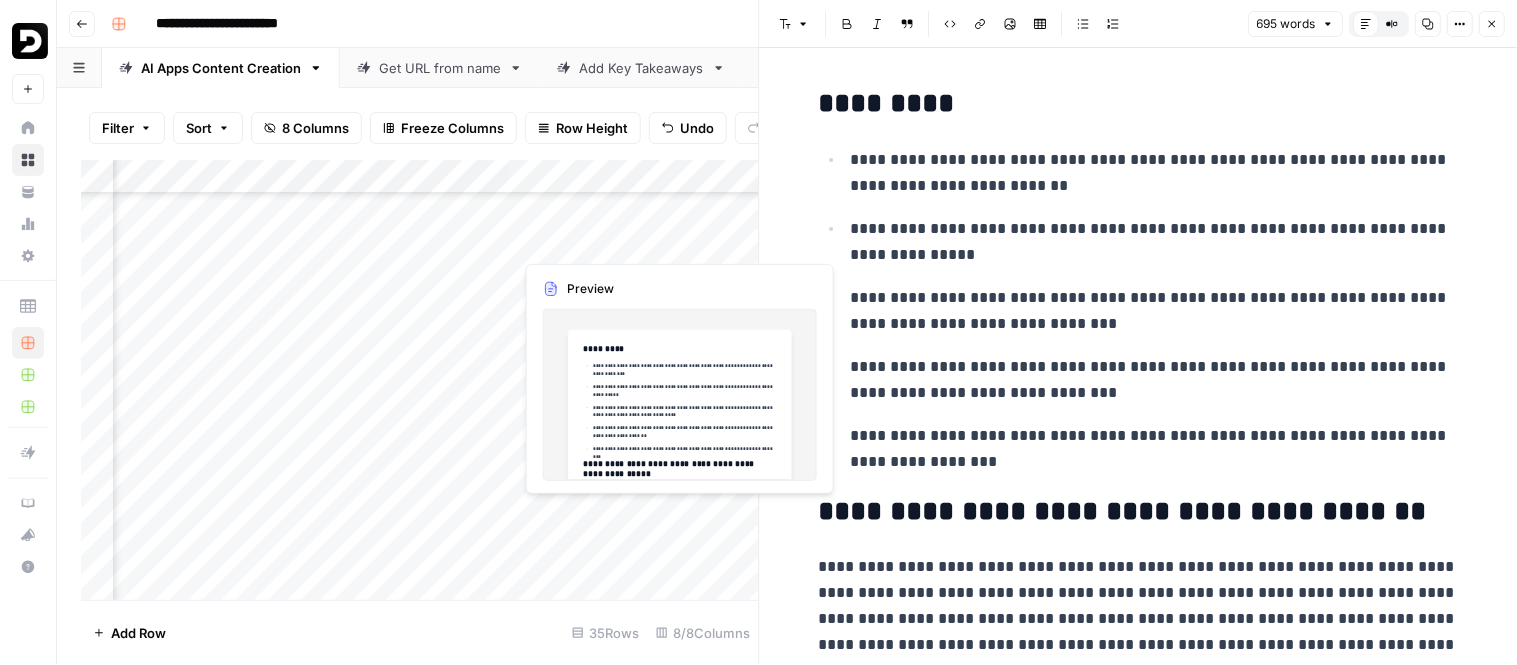 click on "Add Column" at bounding box center [420, 380] 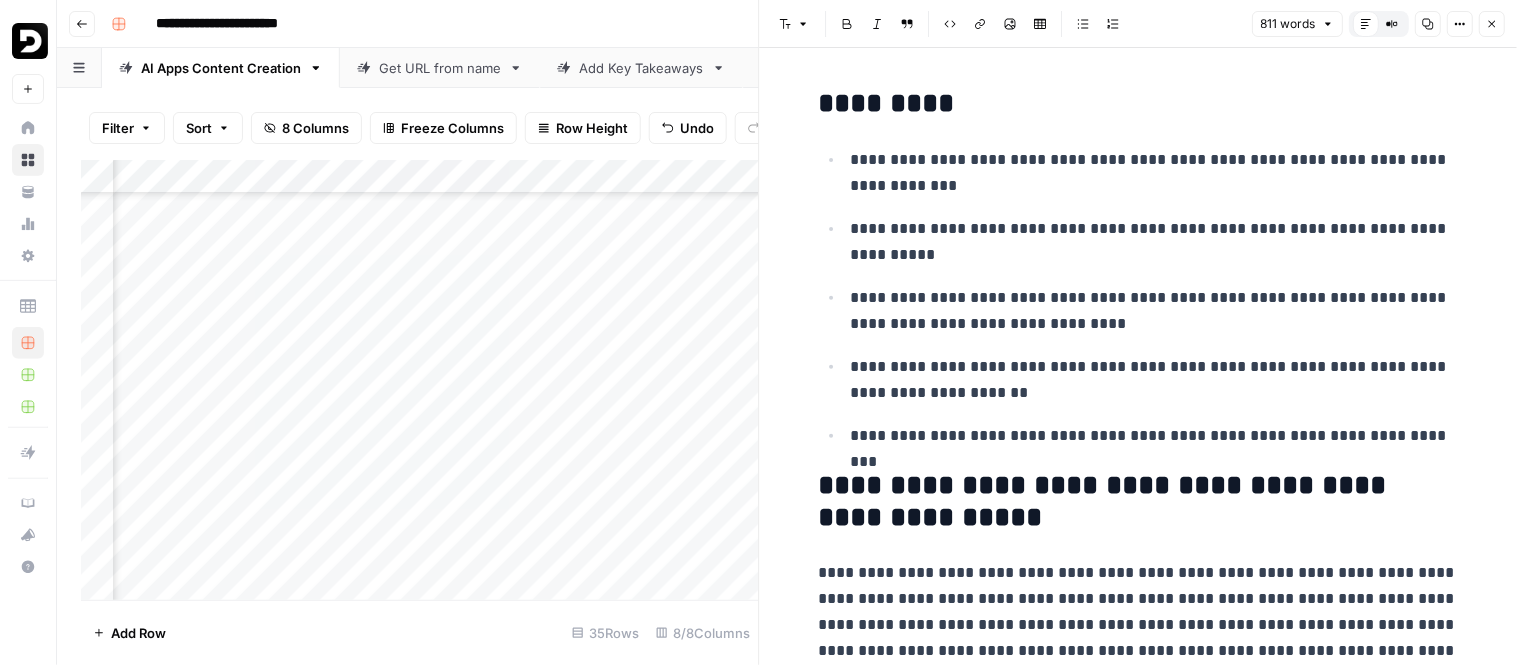 click 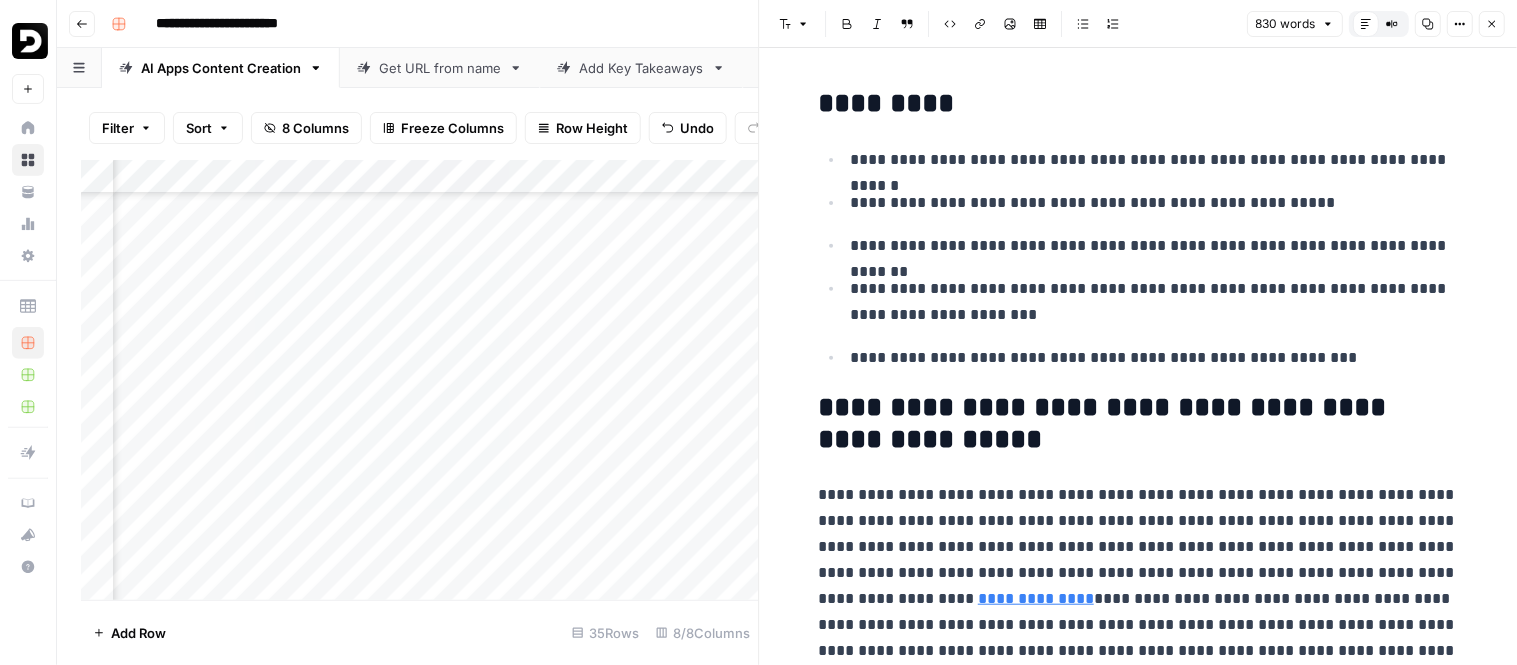 click 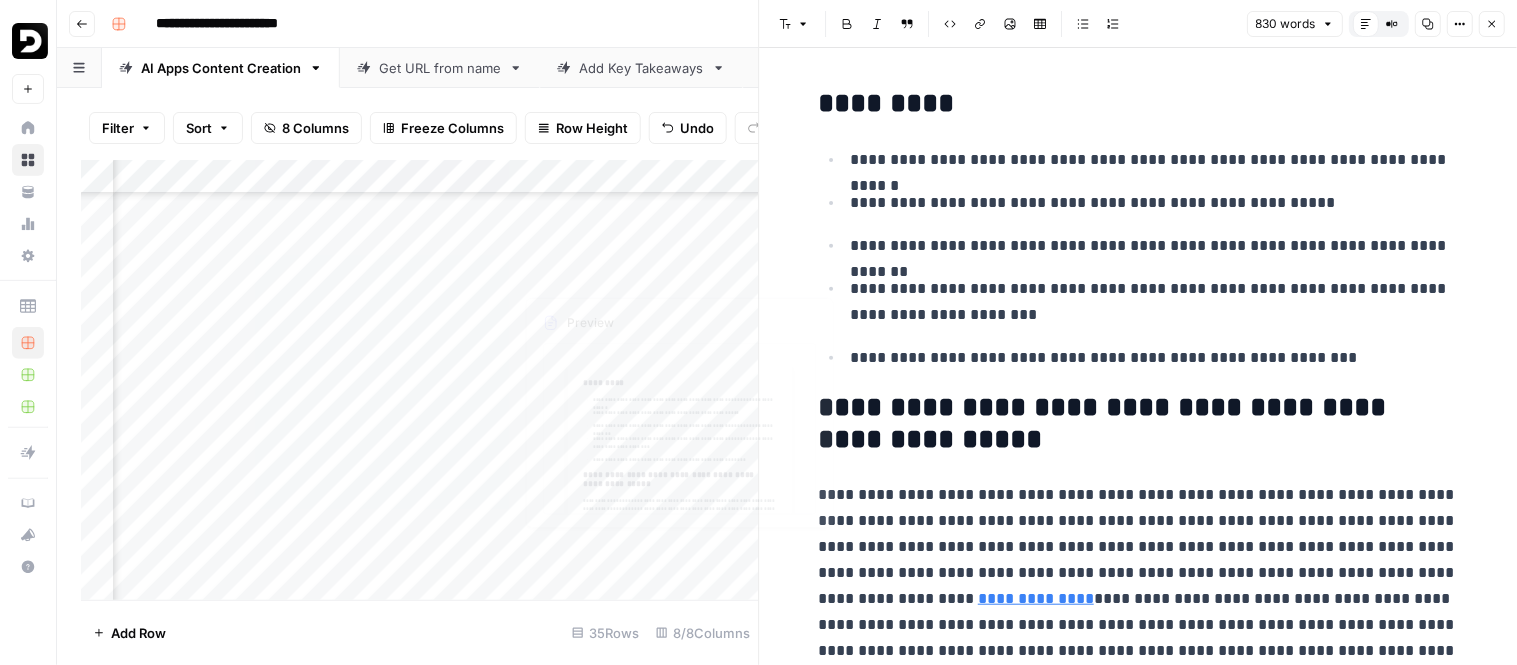 click on "Add Column" at bounding box center (420, 380) 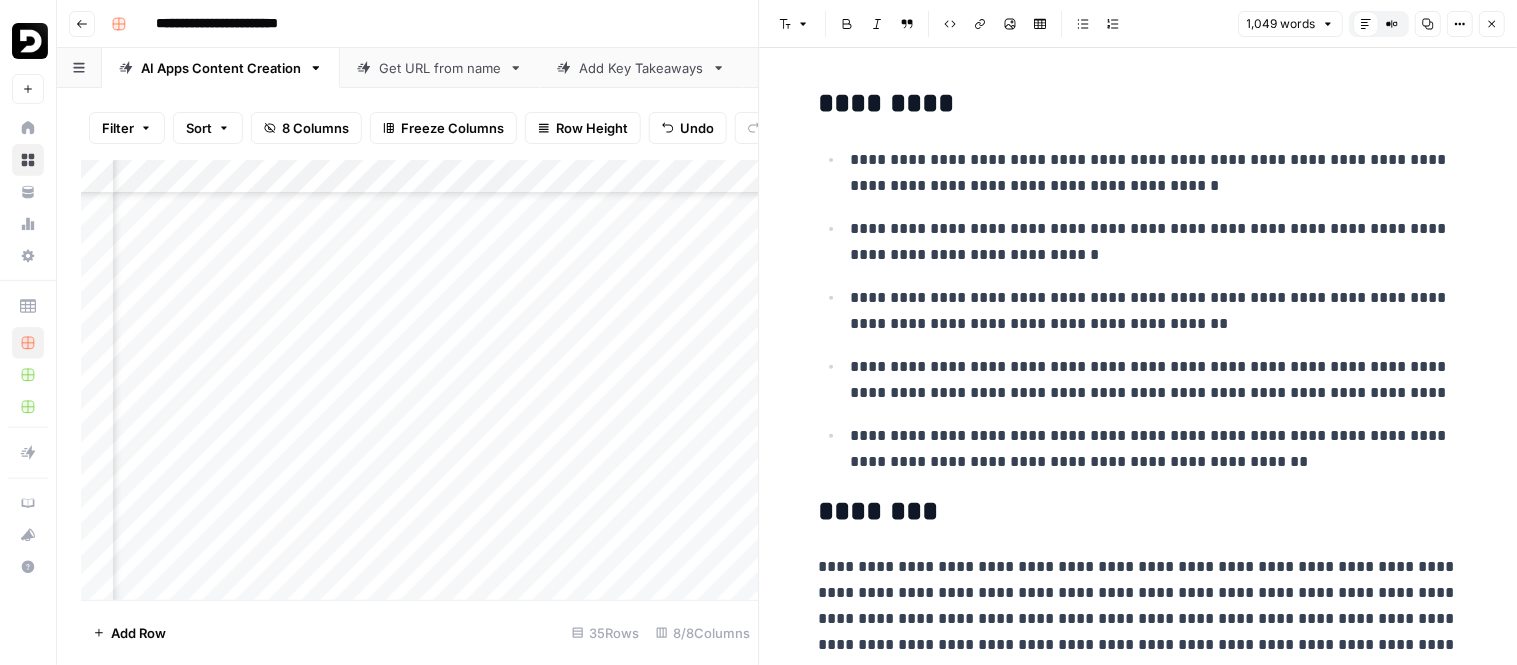 click 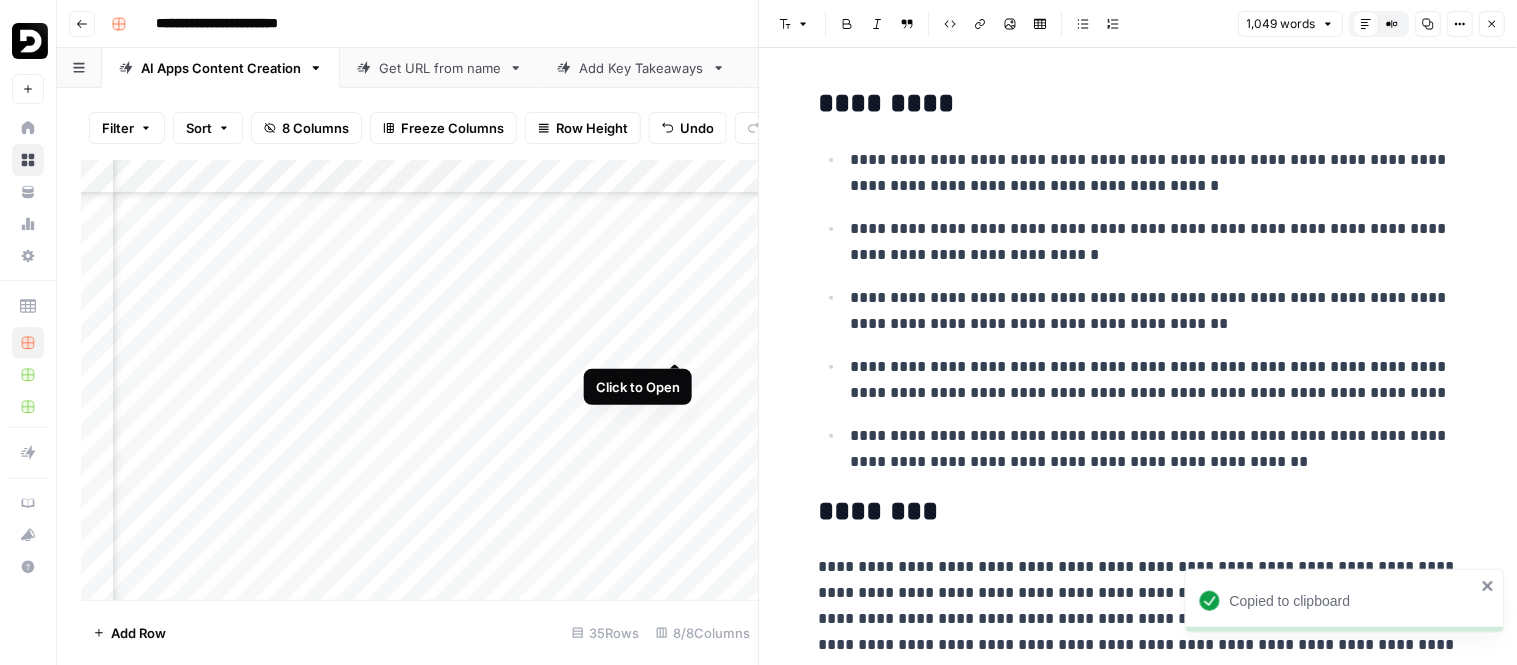 click on "Add Column" at bounding box center (420, 380) 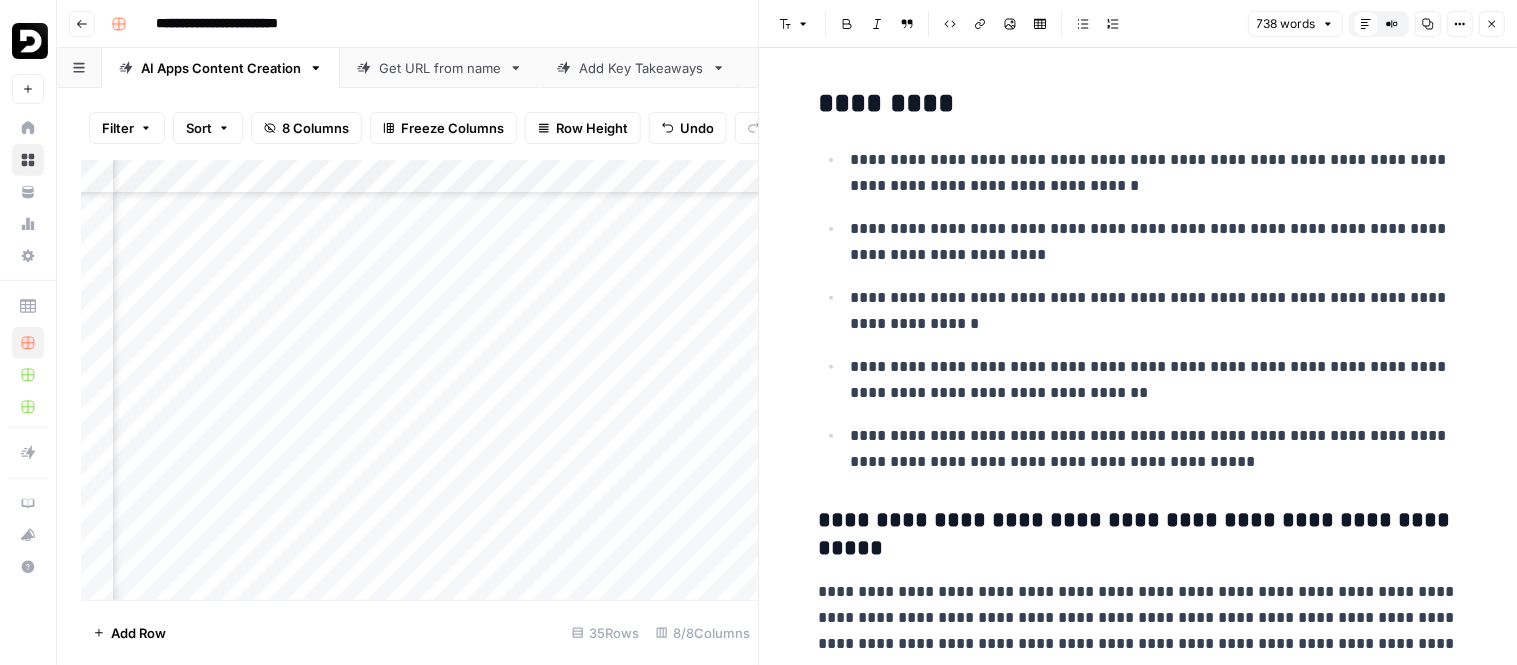 click 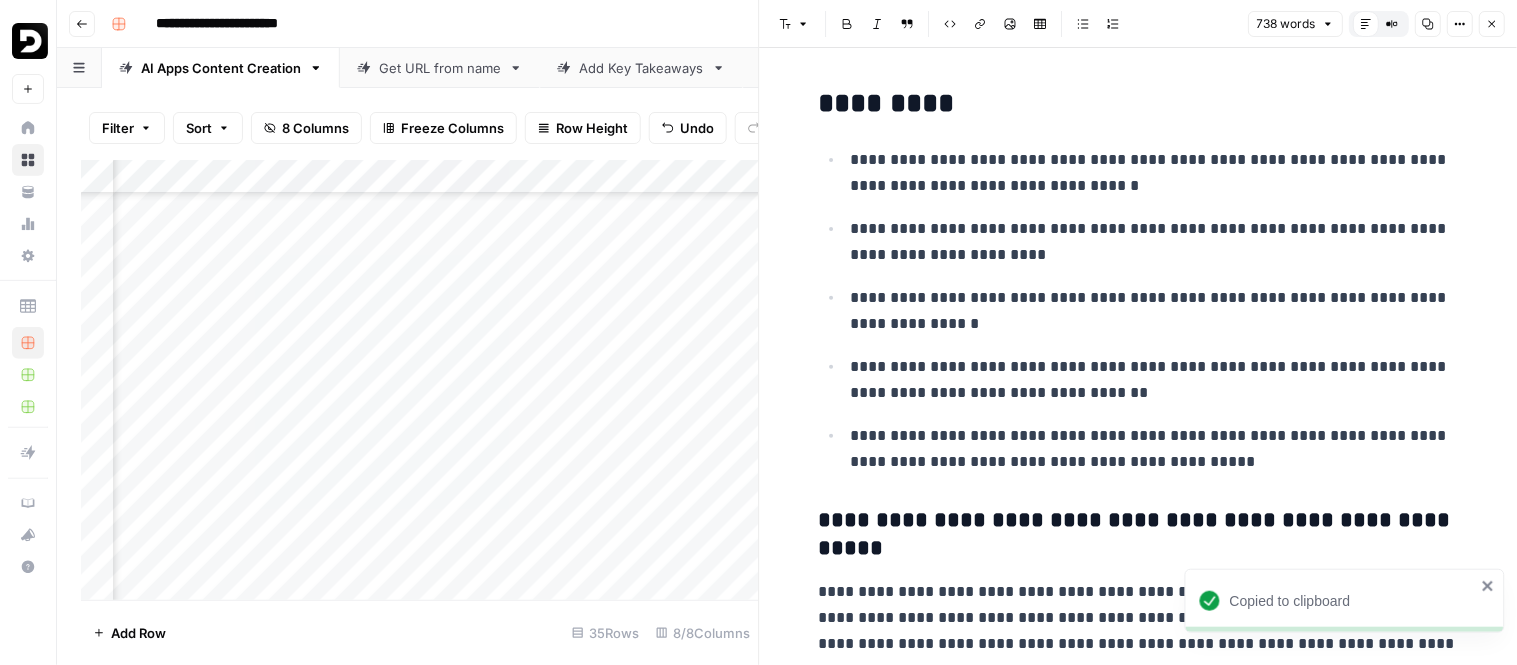click on "Add Column" at bounding box center [420, 380] 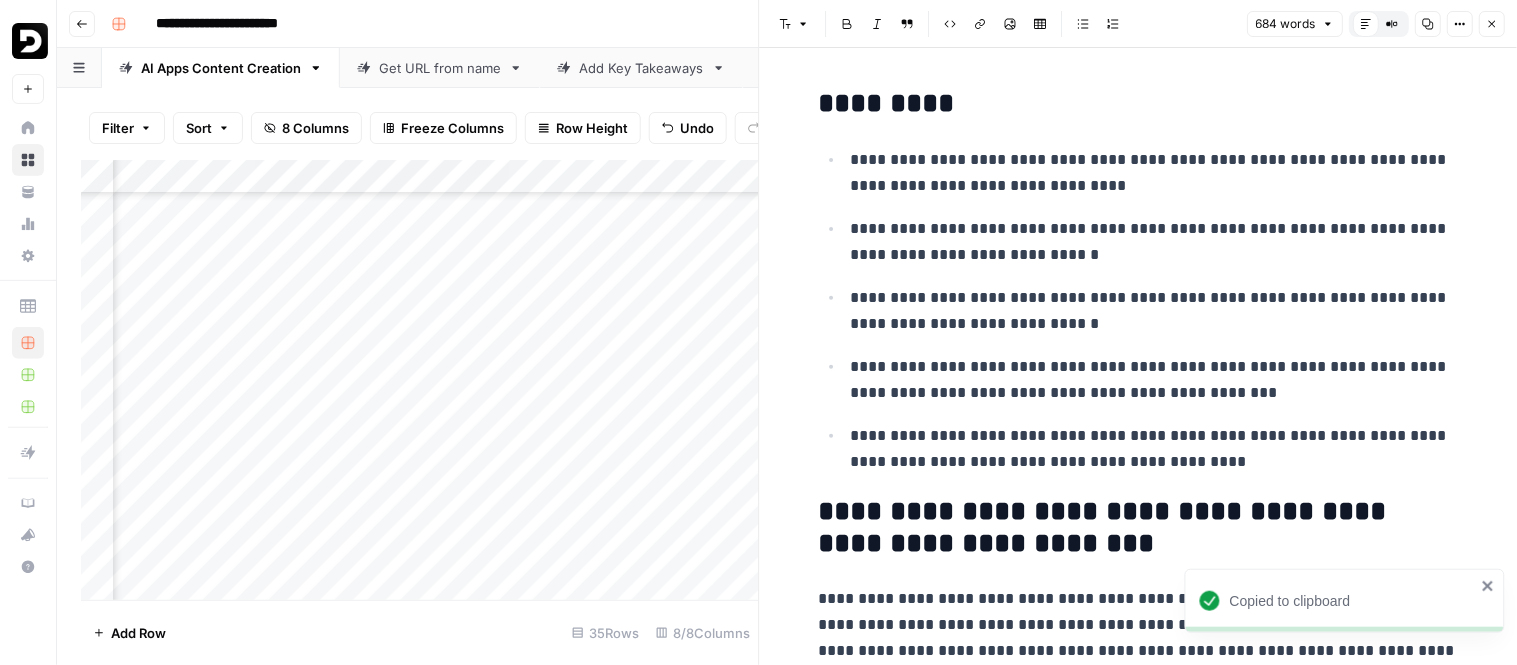 click on "Copy" at bounding box center (1428, 24) 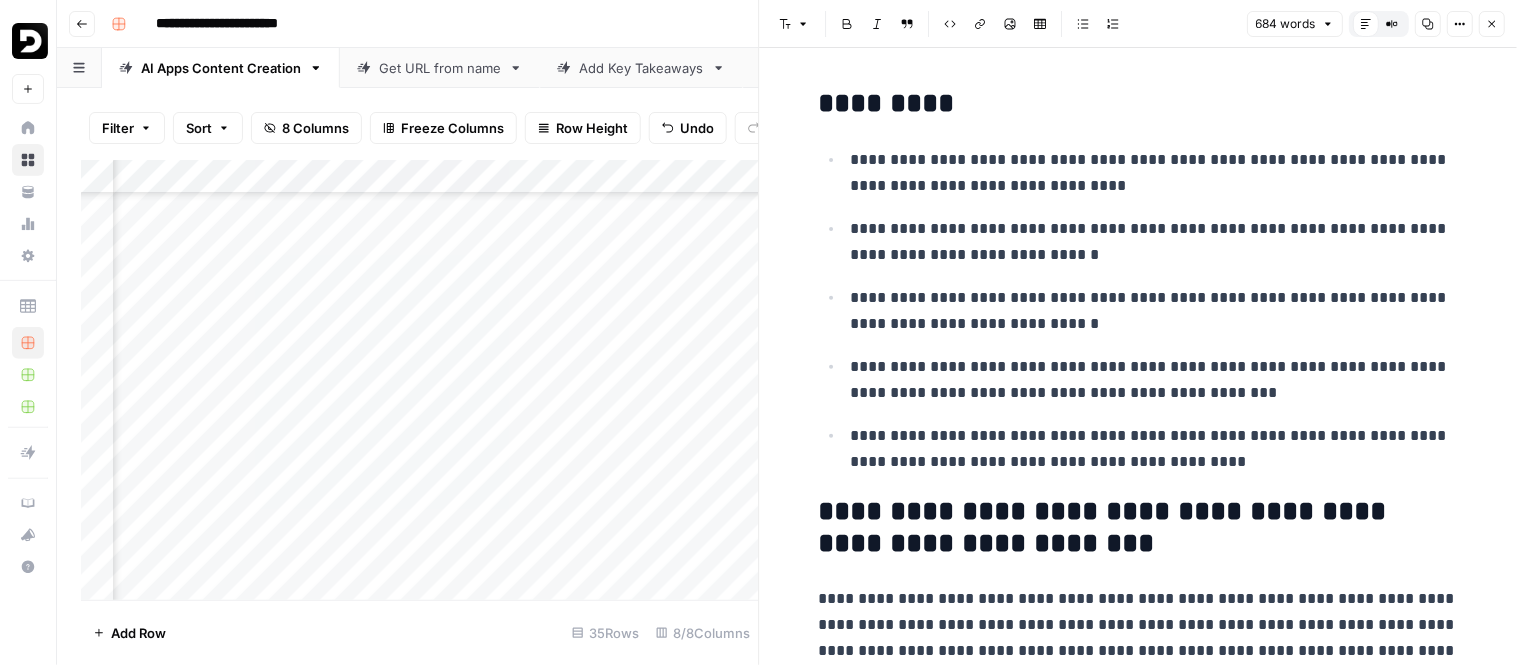 click on "Add Column" at bounding box center (420, 380) 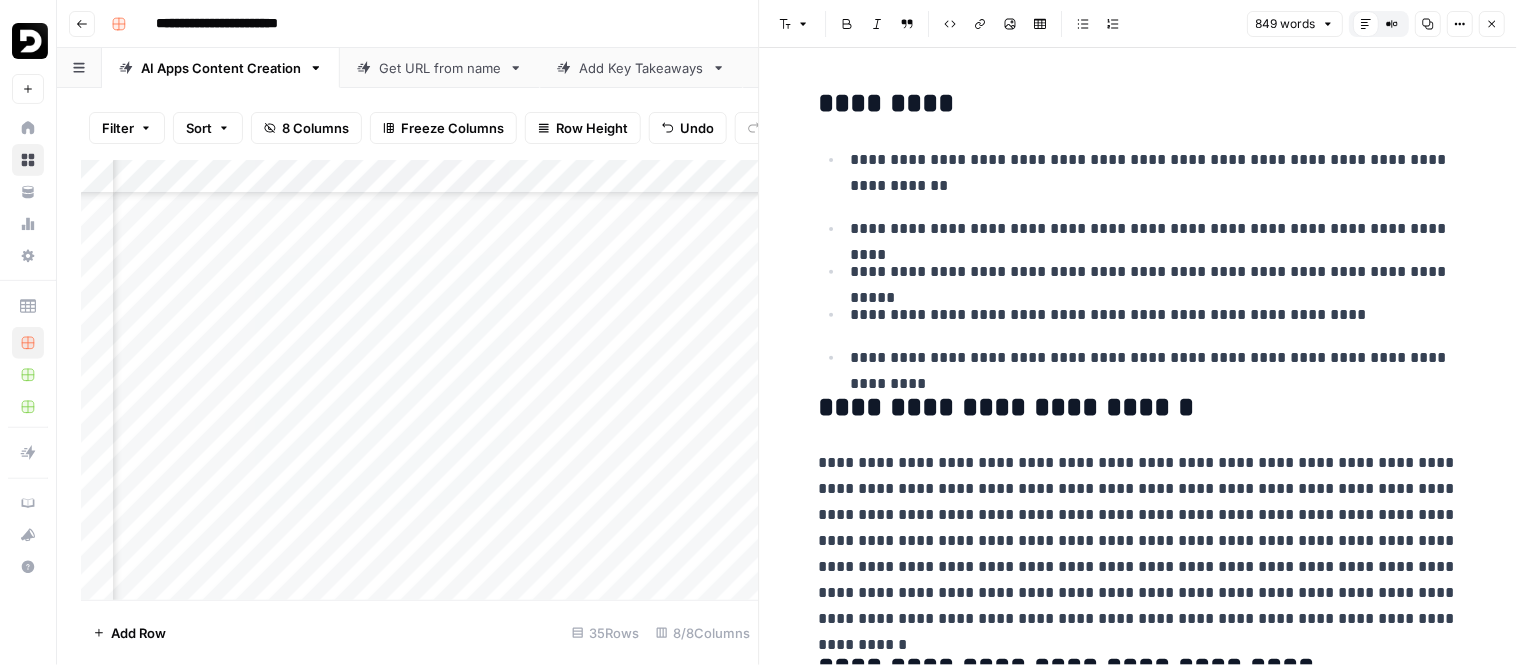 scroll, scrollTop: 692, scrollLeft: 202, axis: both 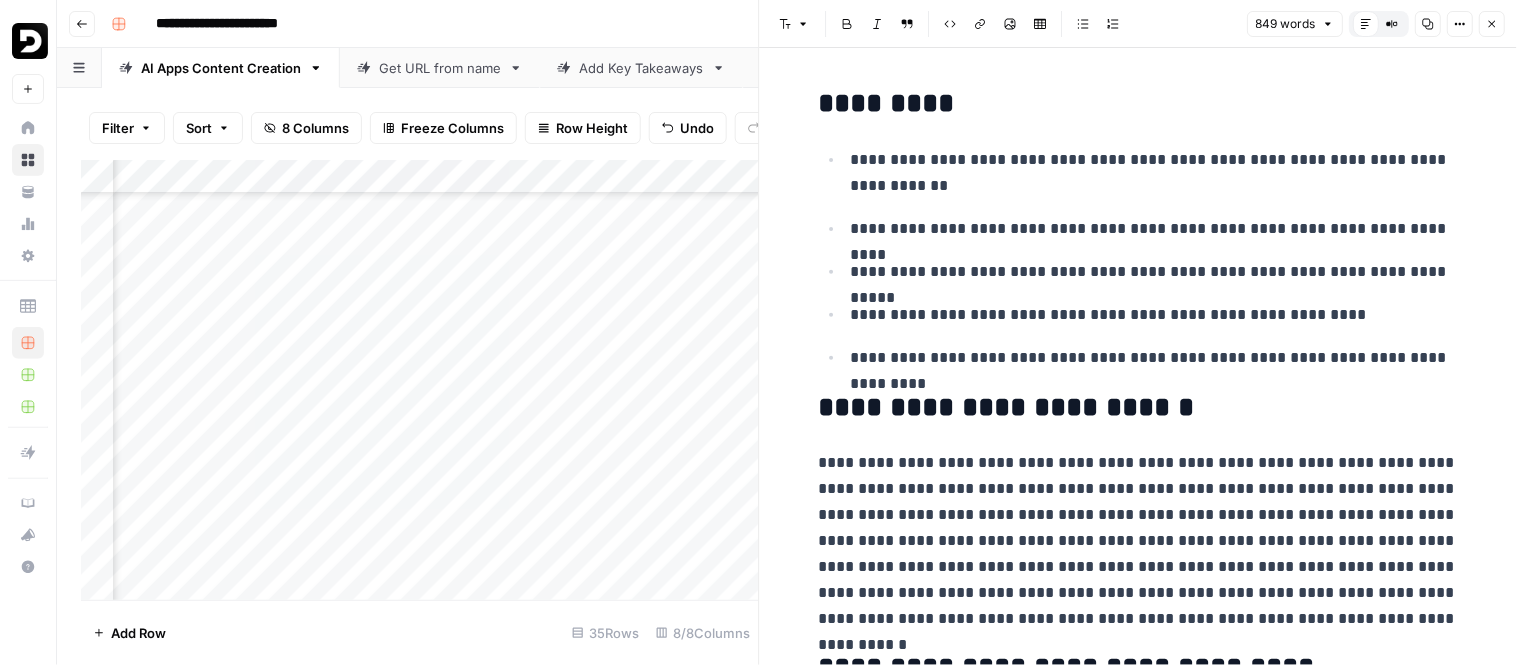 click 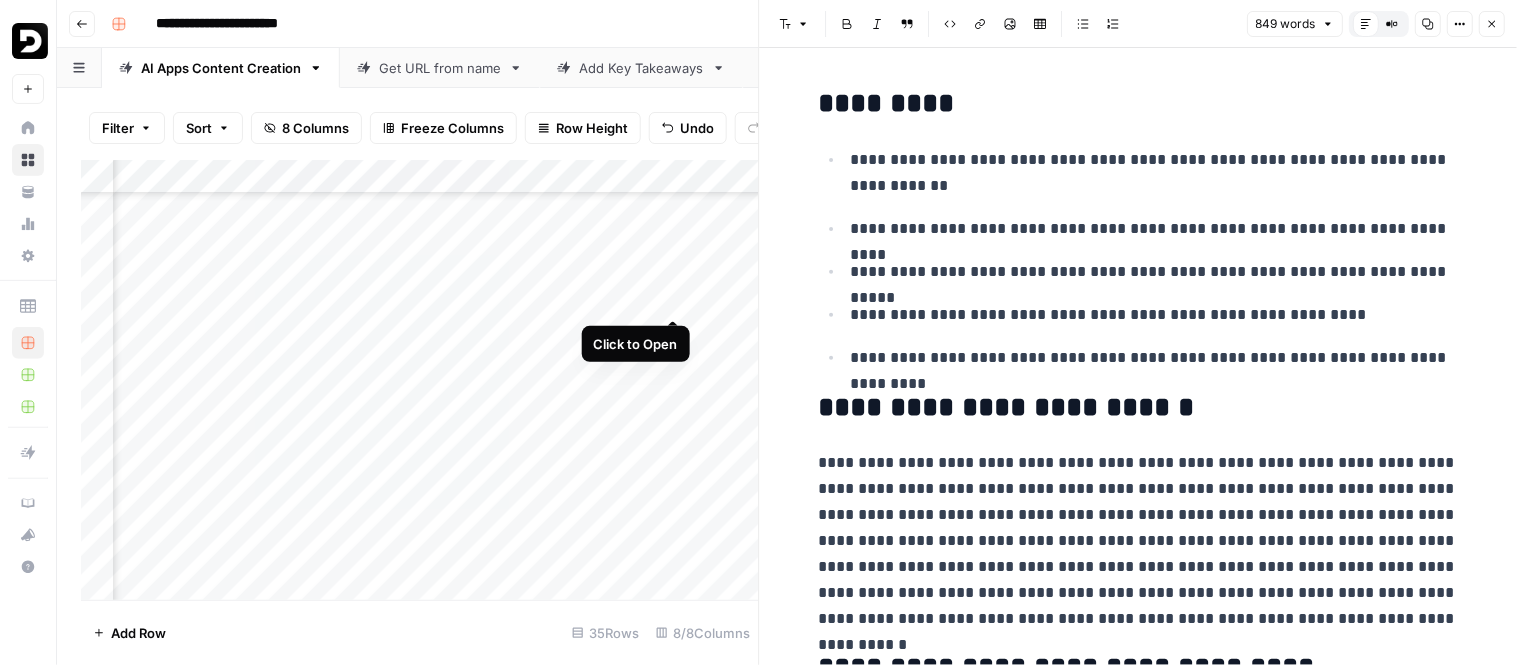 click on "Add Column" at bounding box center (420, 380) 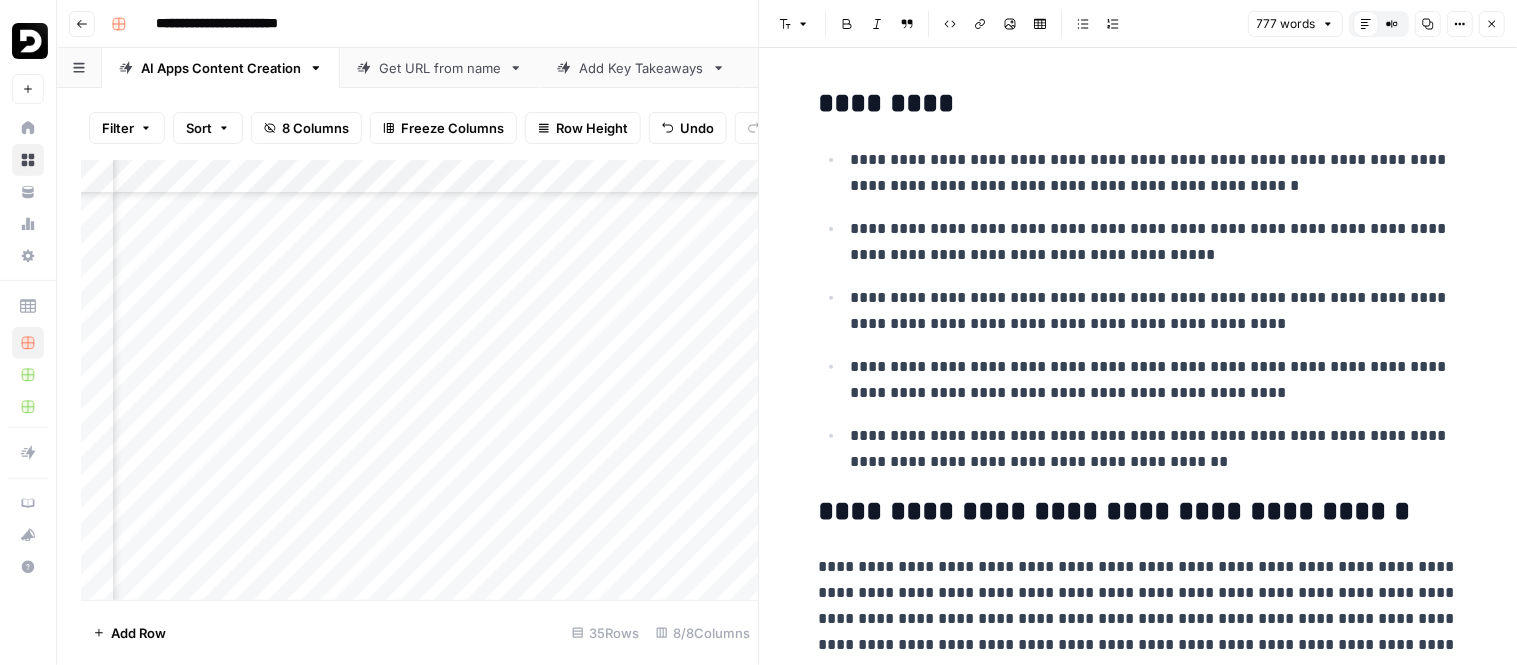 click 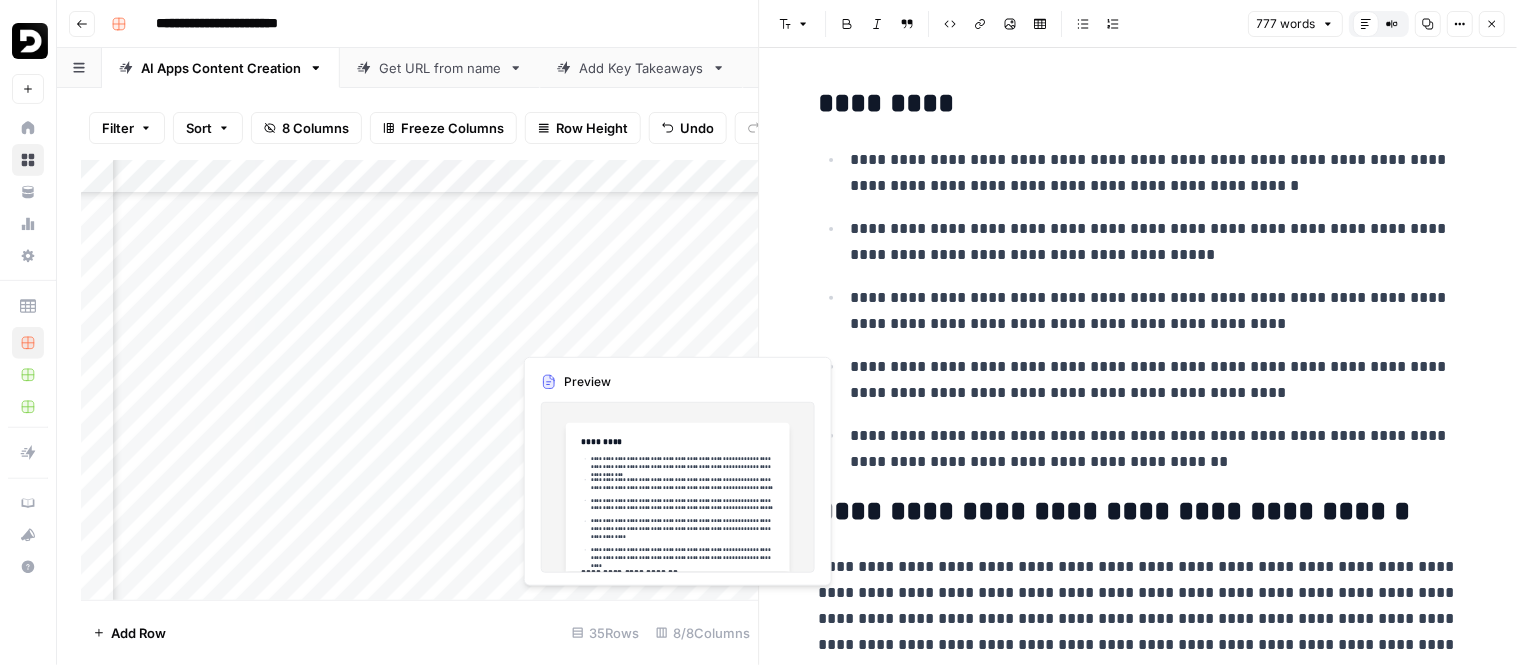 click on "Add Column" at bounding box center (420, 380) 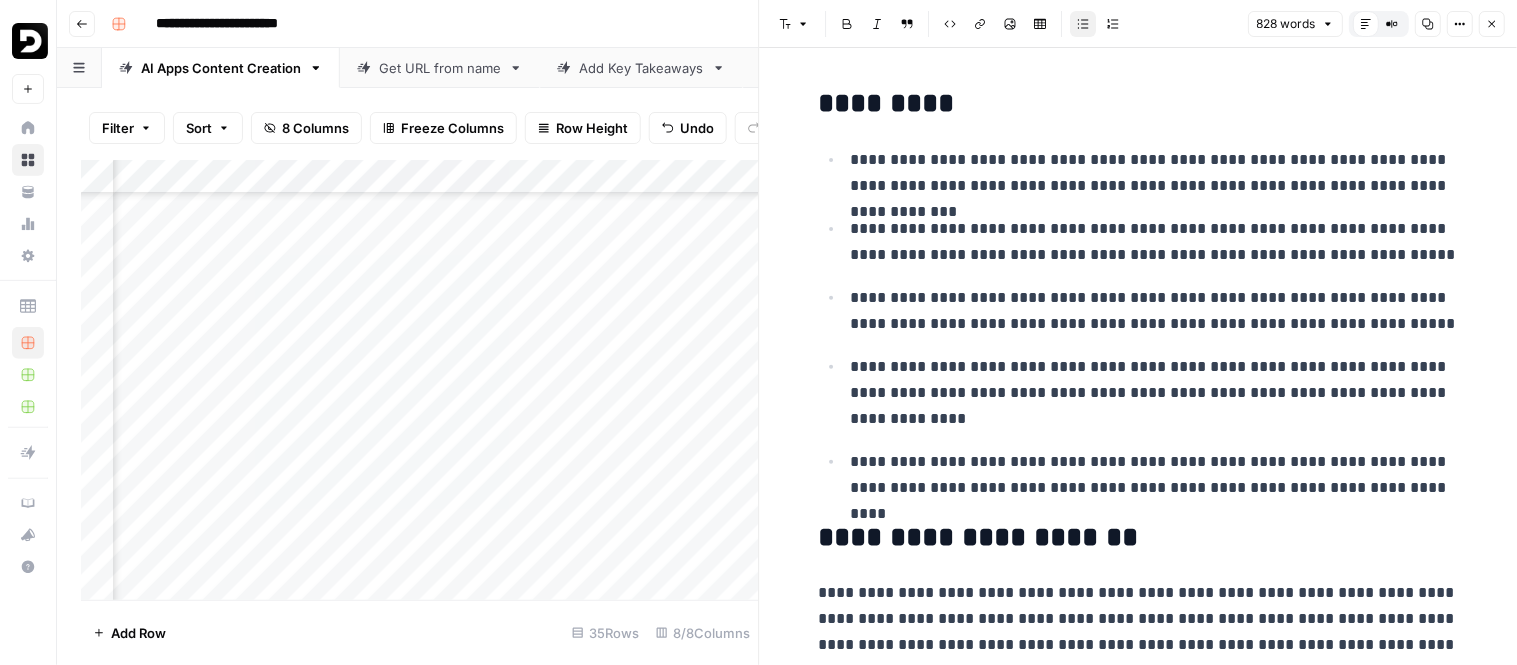 click on "Copy" at bounding box center [1421, 24] 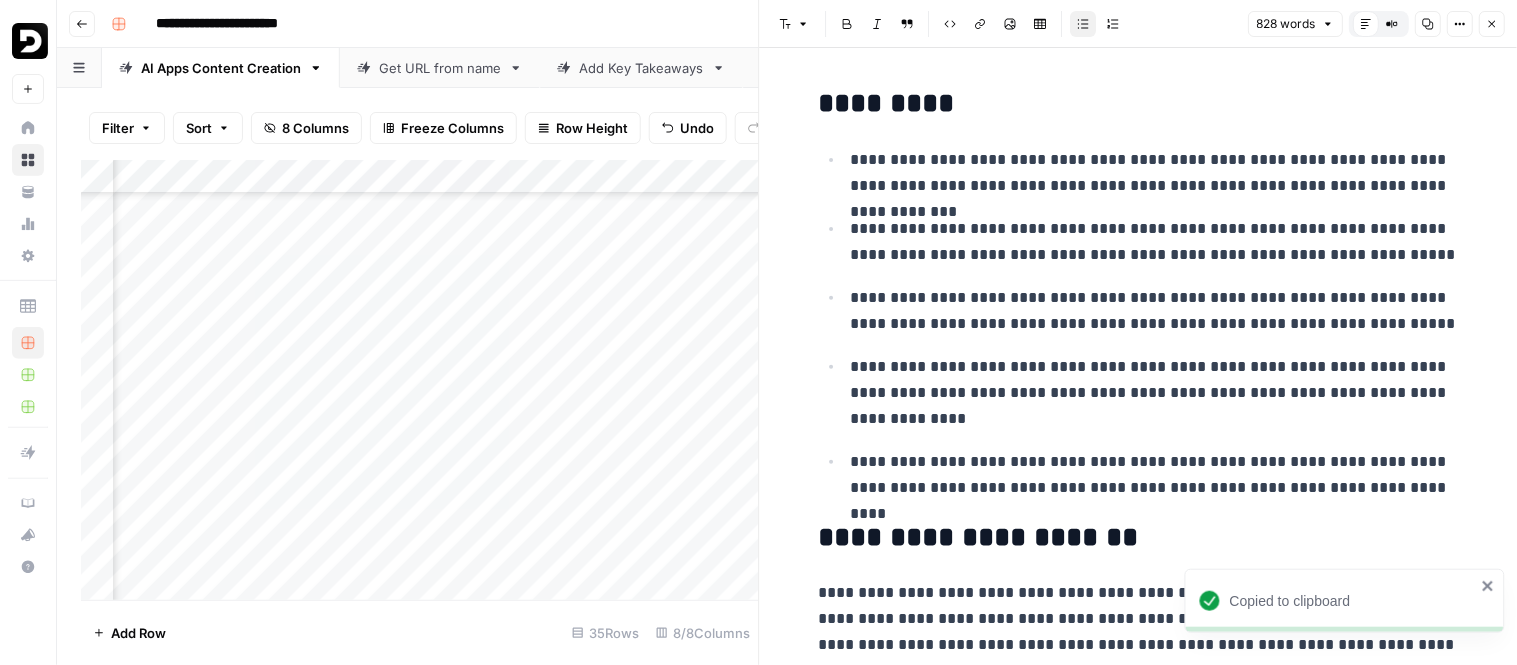 click on "Add Column" at bounding box center (420, 380) 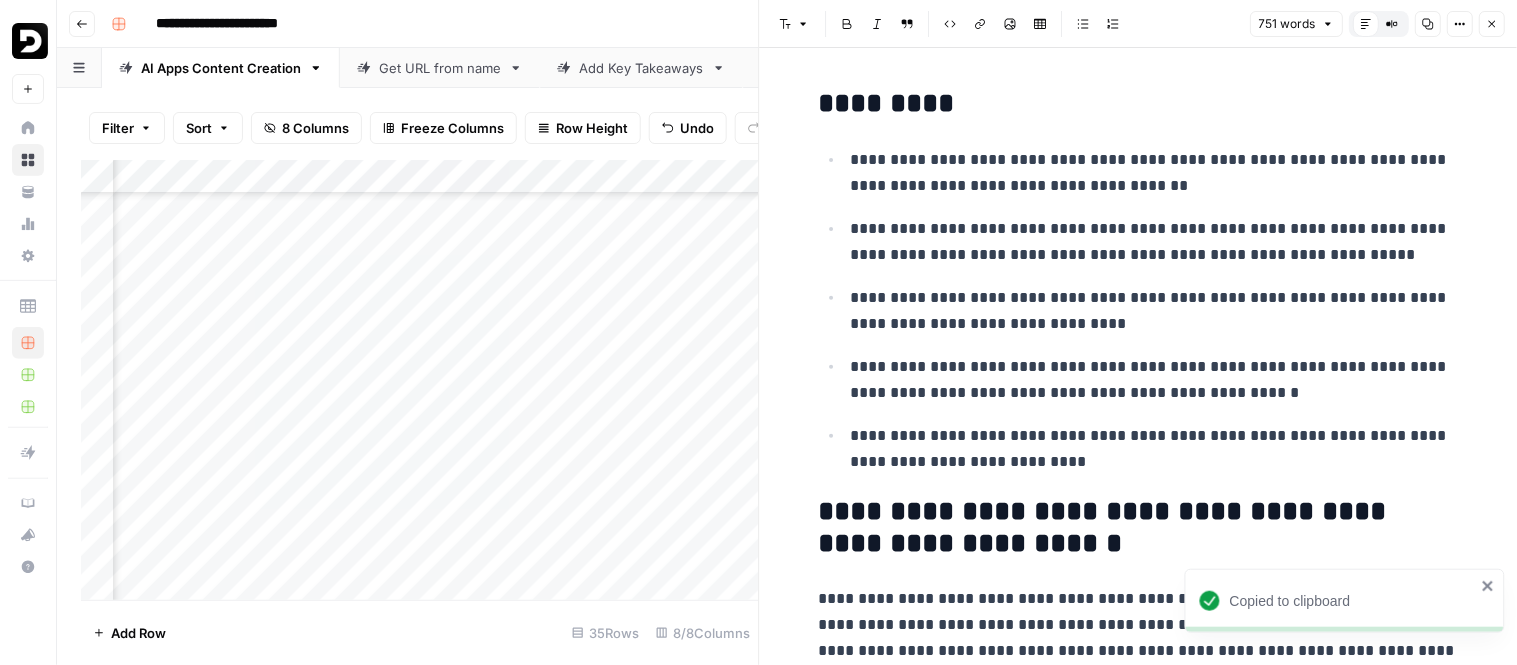 click 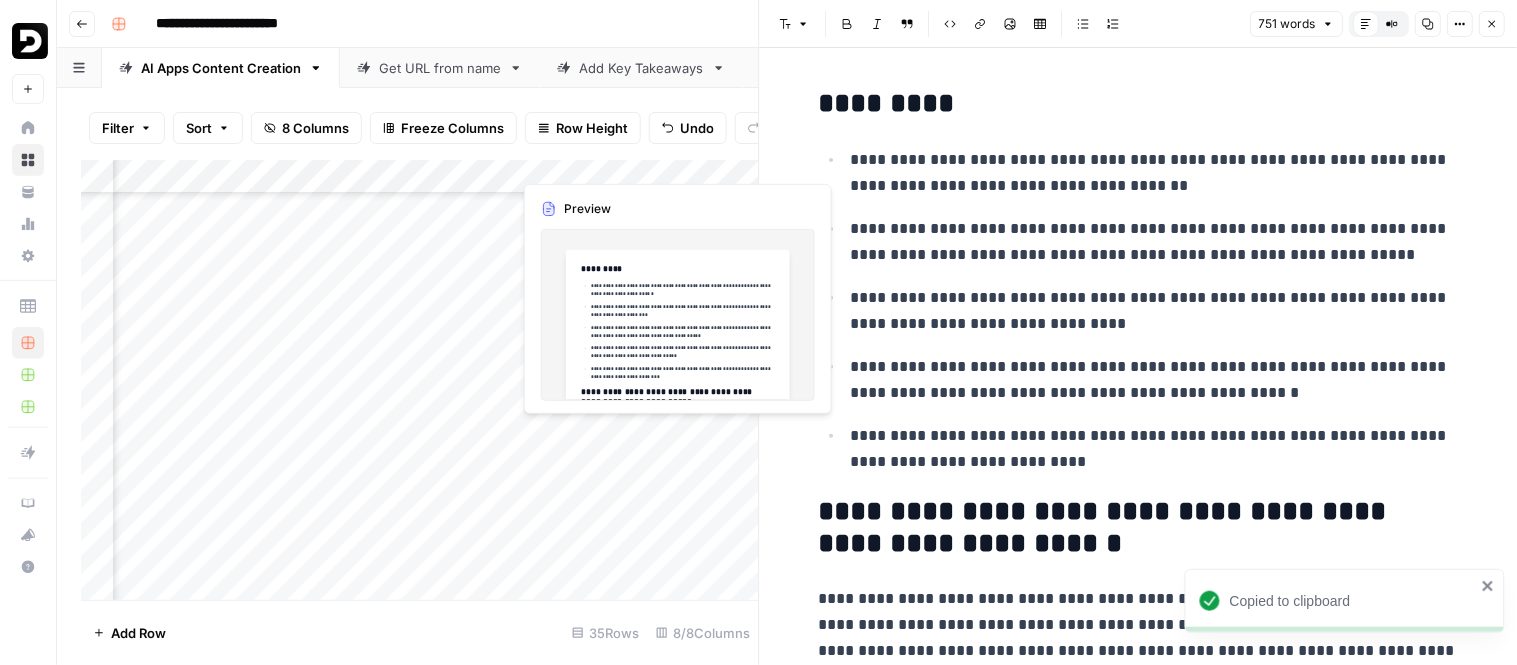 click on "Add Column" at bounding box center [420, 380] 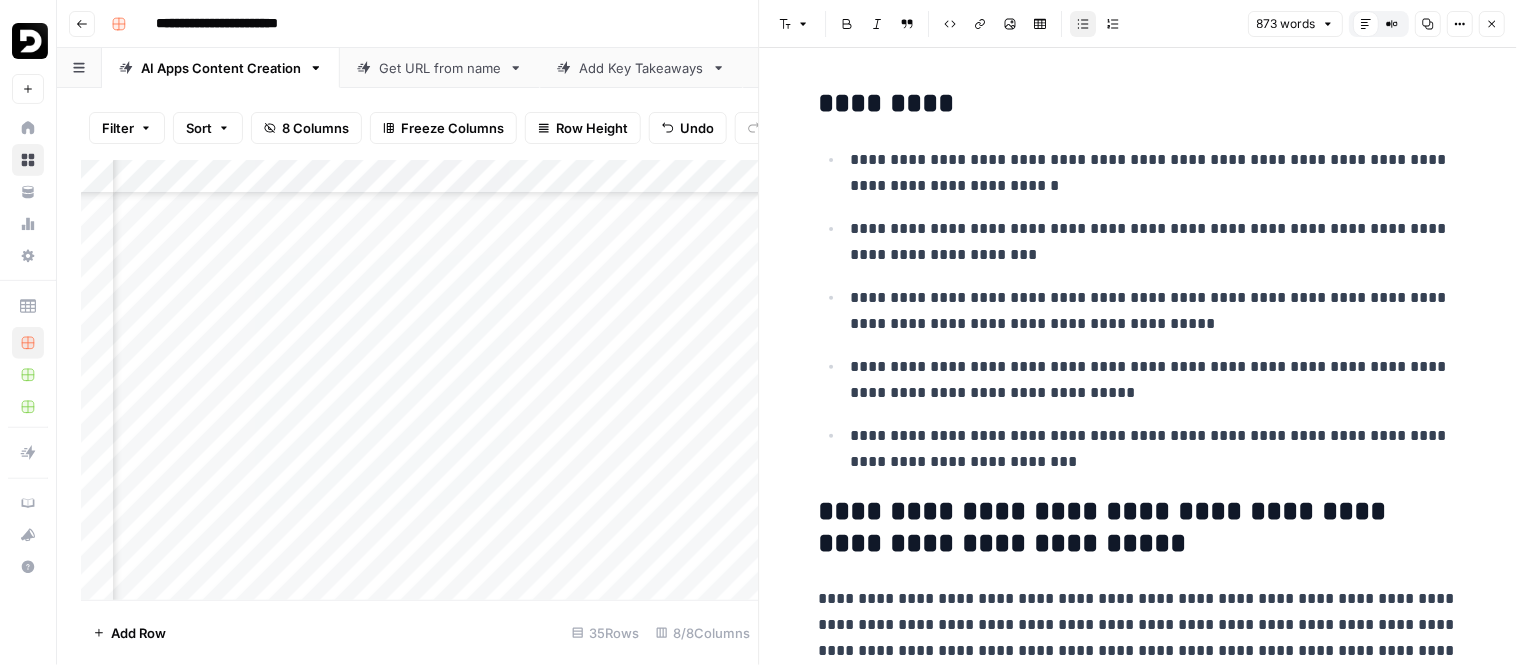 scroll, scrollTop: 676, scrollLeft: 601, axis: both 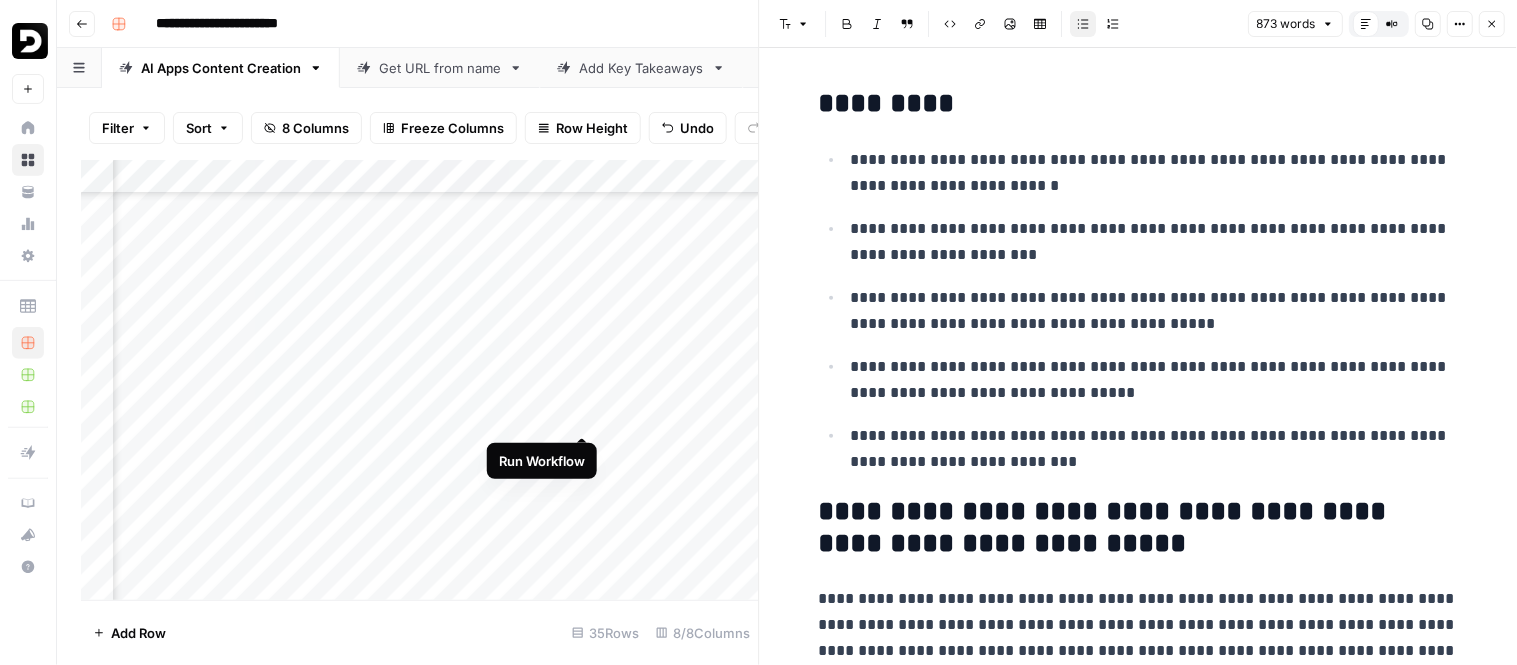 click on "Add Column" at bounding box center (420, 380) 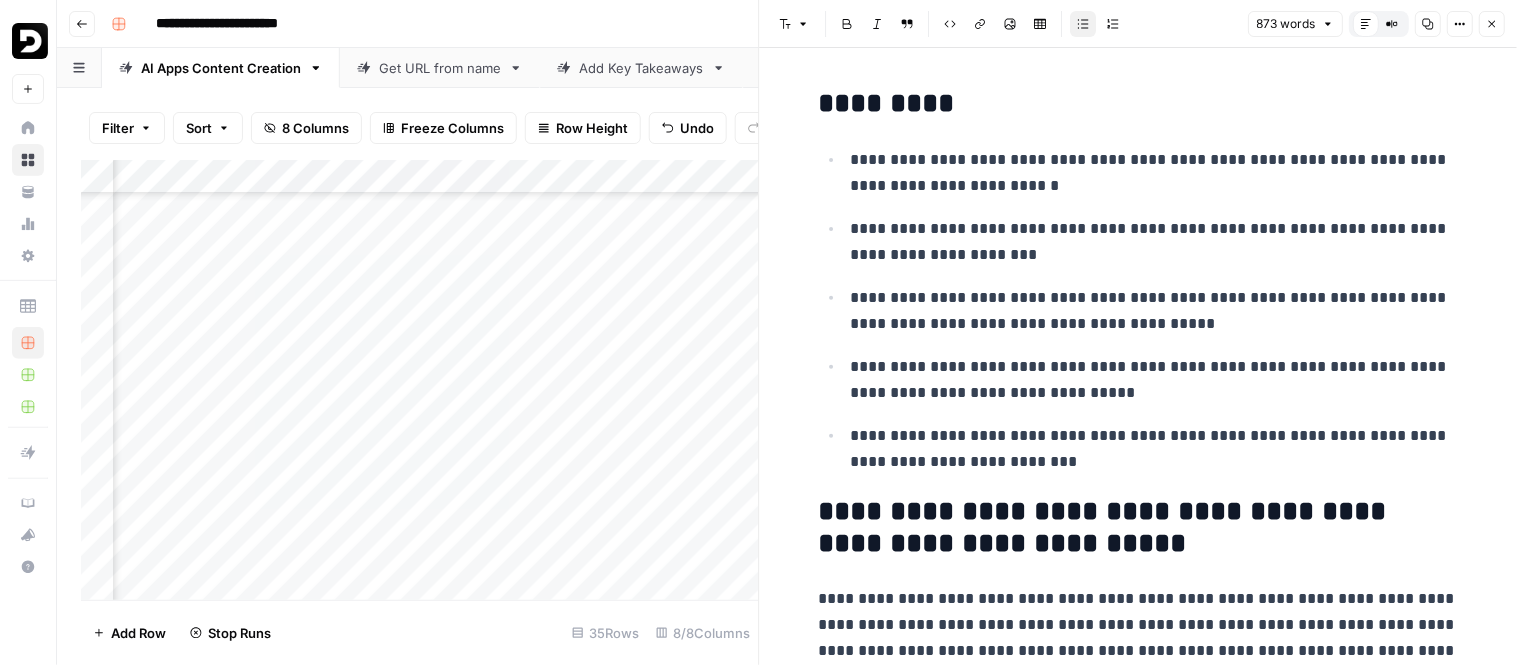 click on "Copy" at bounding box center (1428, 24) 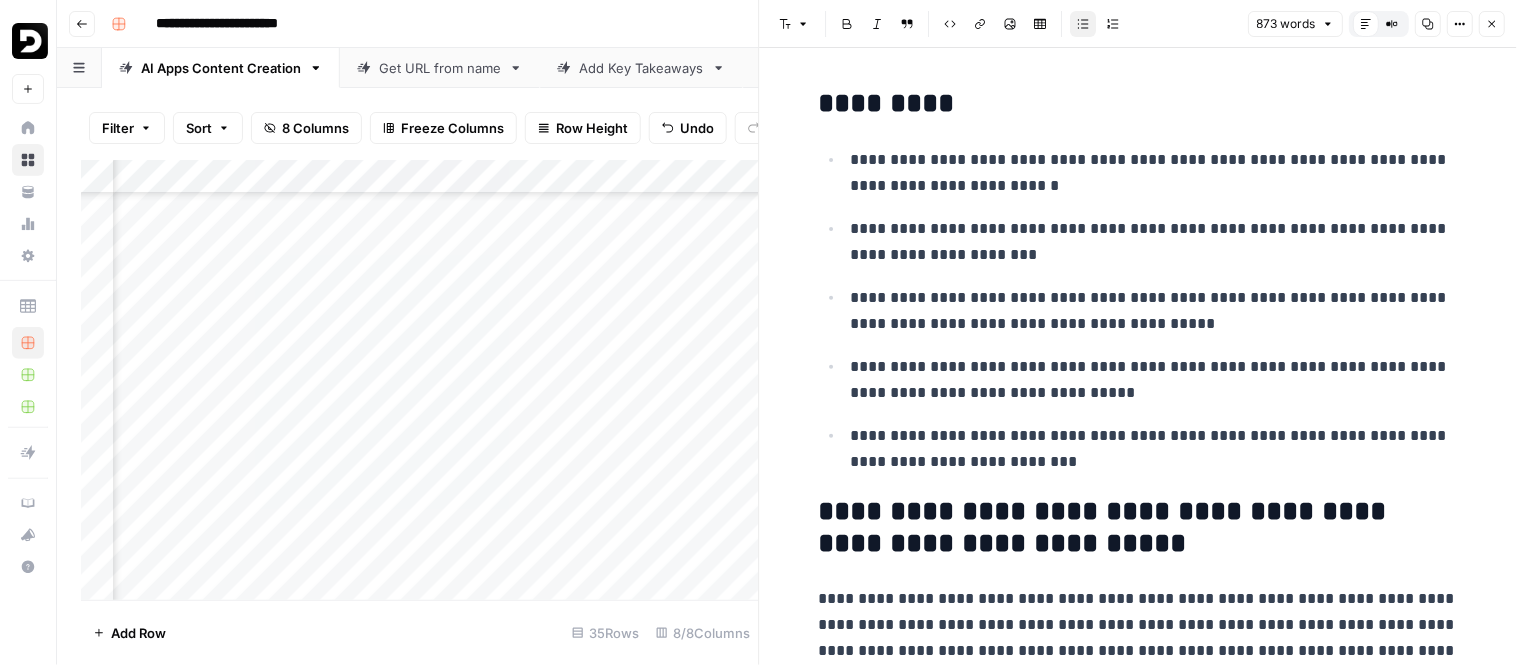 scroll, scrollTop: 676, scrollLeft: 376, axis: both 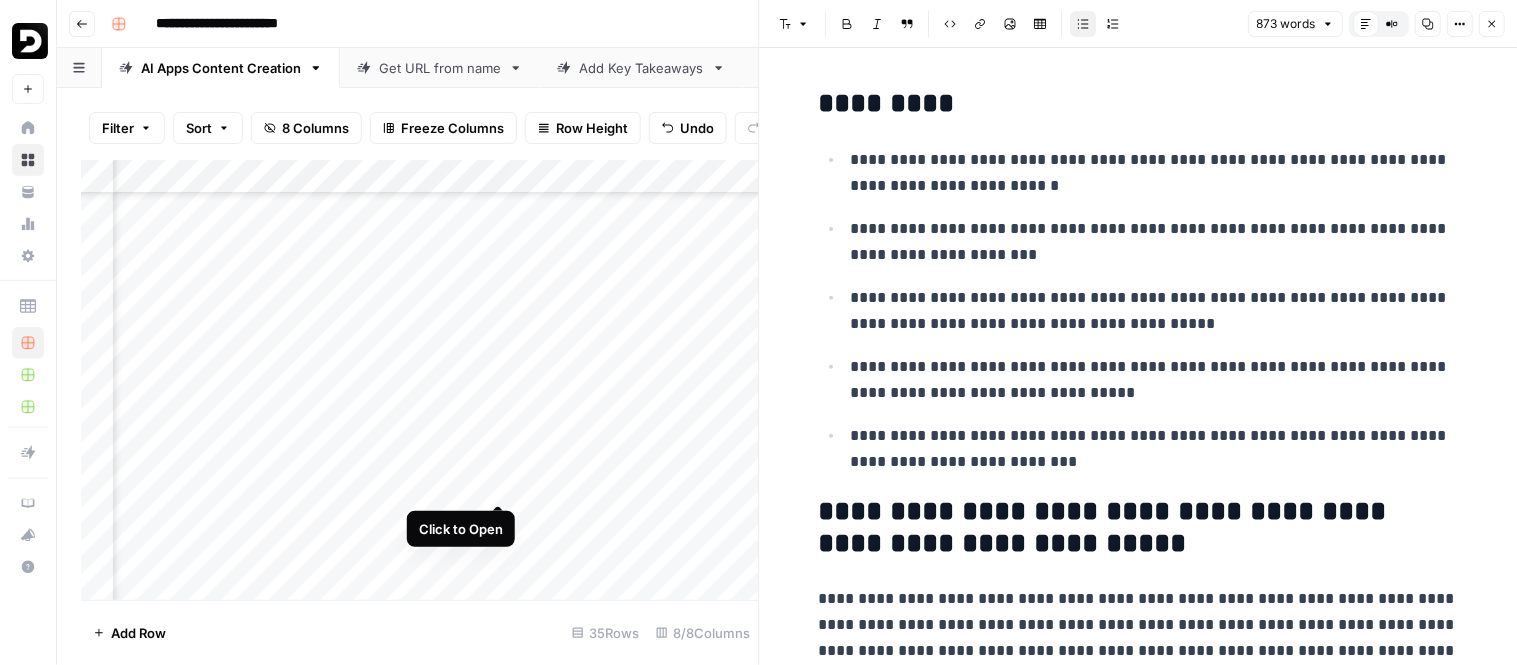 click on "Add Column" at bounding box center (420, 380) 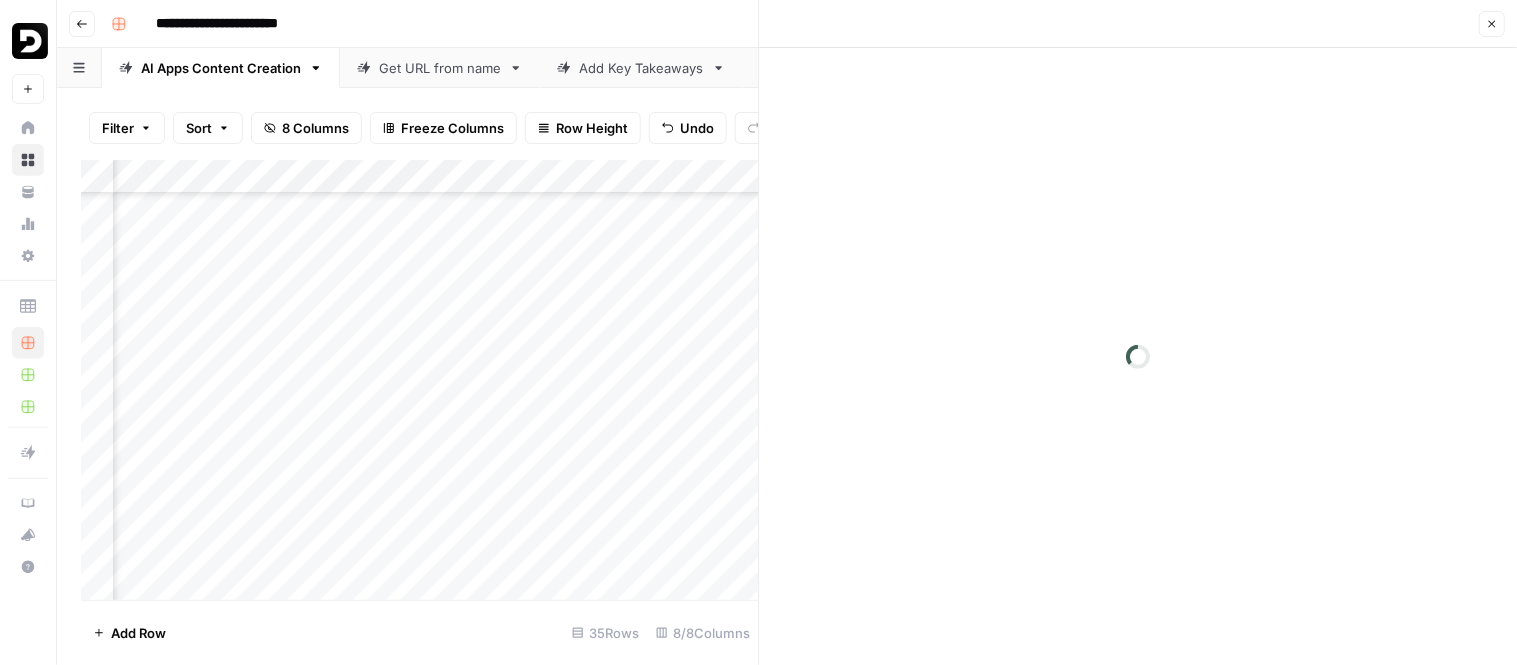 scroll, scrollTop: 815, scrollLeft: 376, axis: both 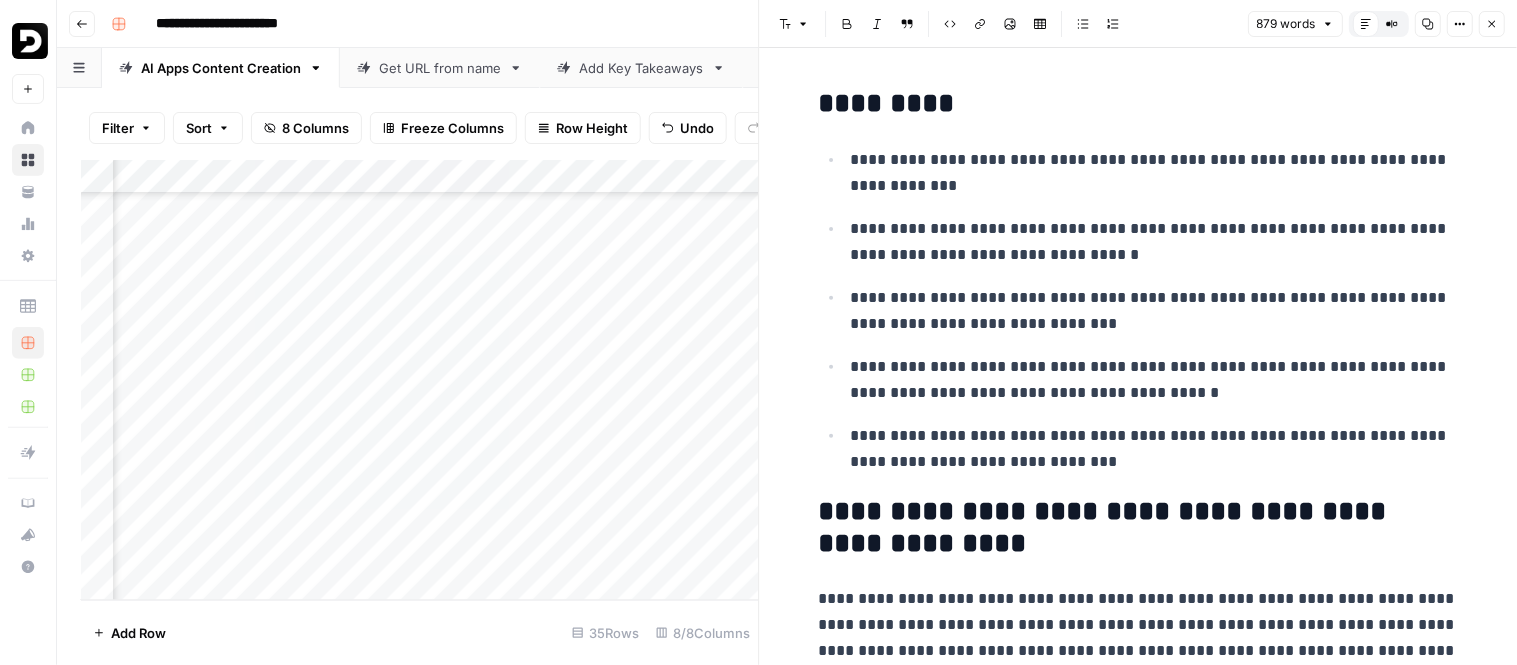 click 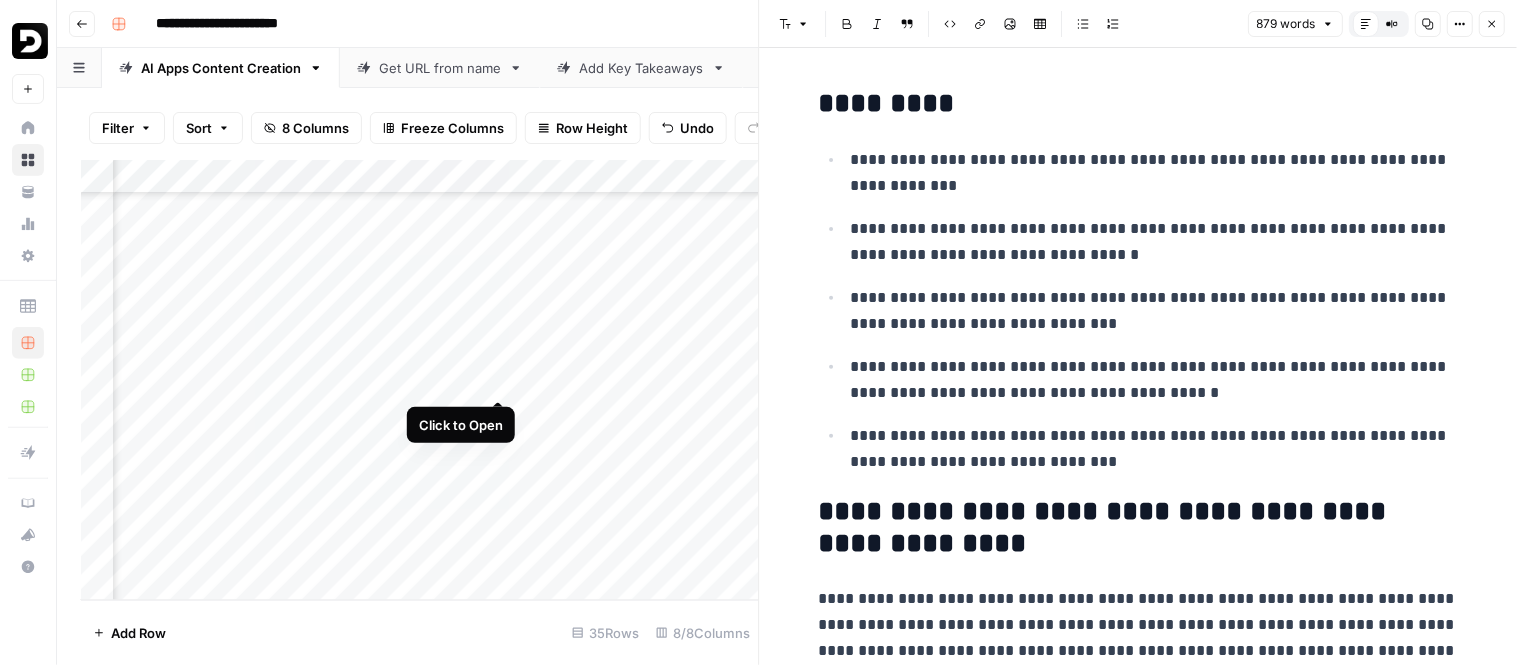 click on "Add Column" at bounding box center [420, 380] 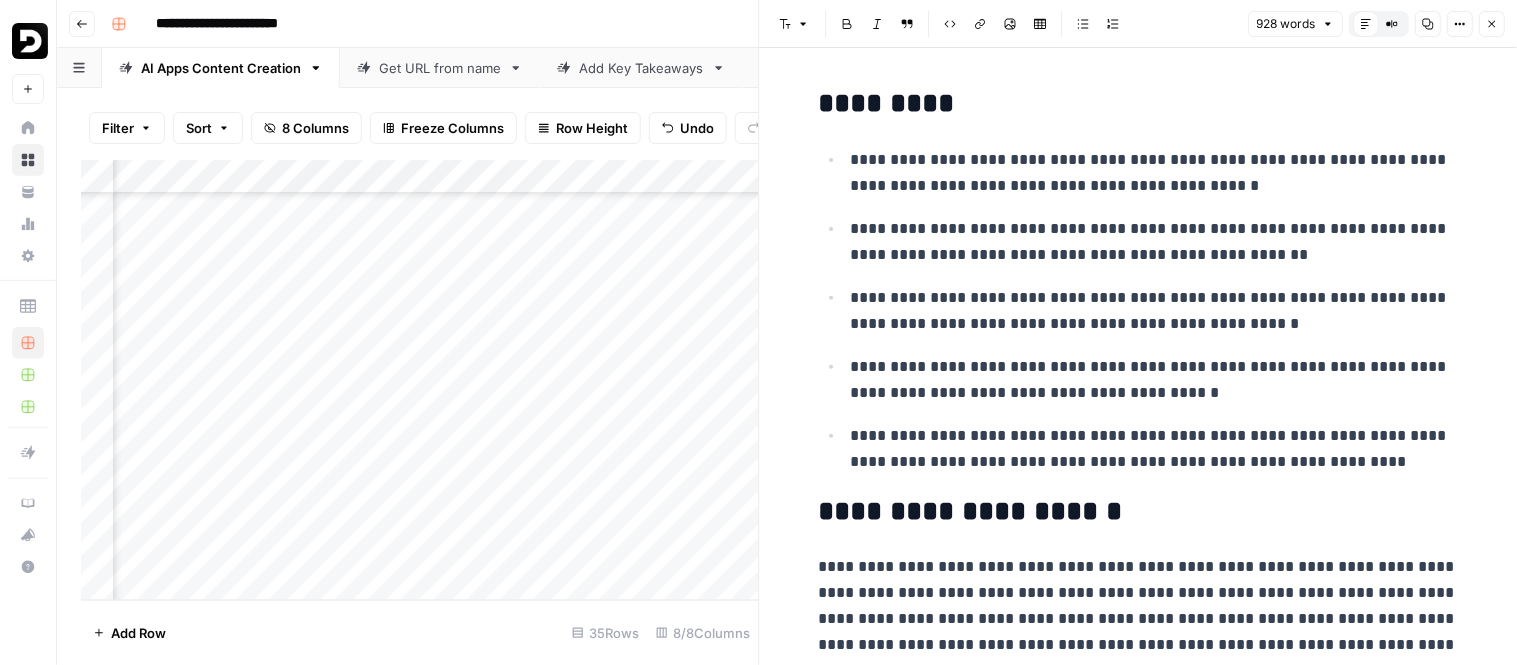 click 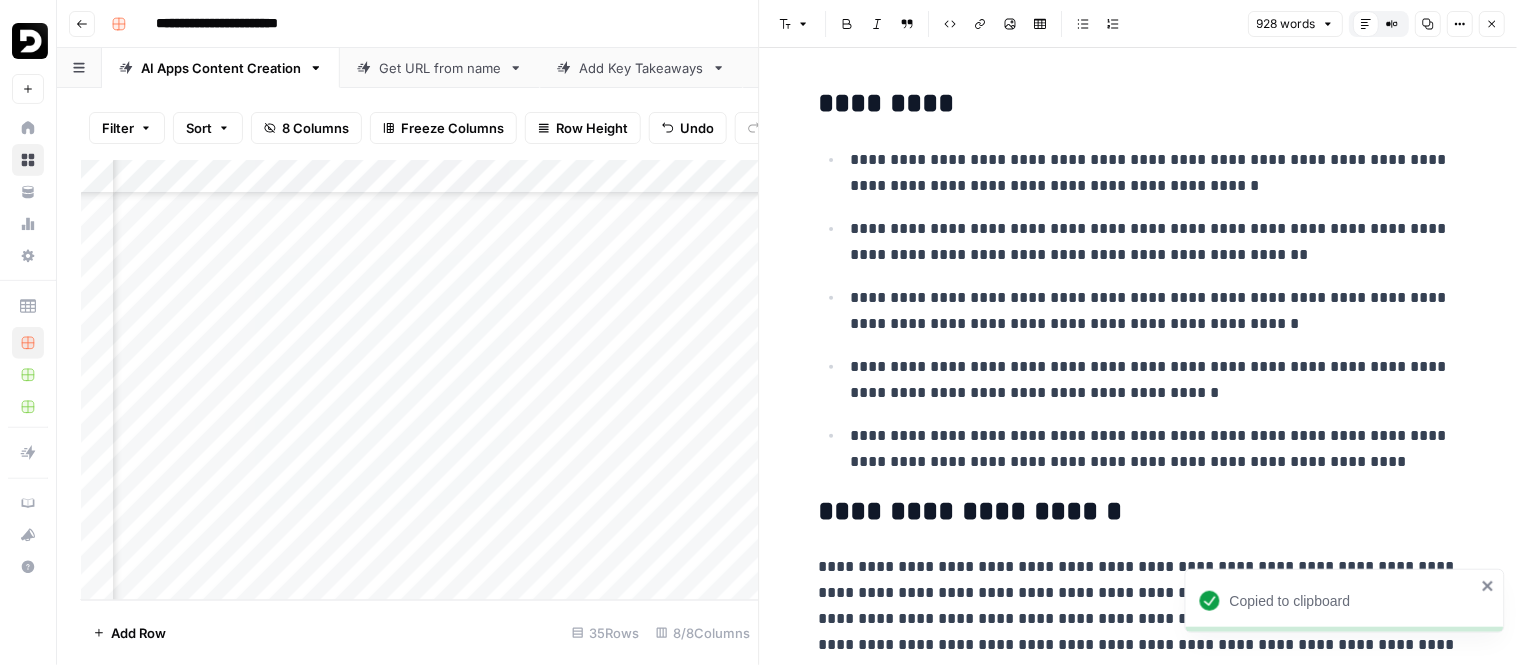click on "Add Column" at bounding box center [420, 380] 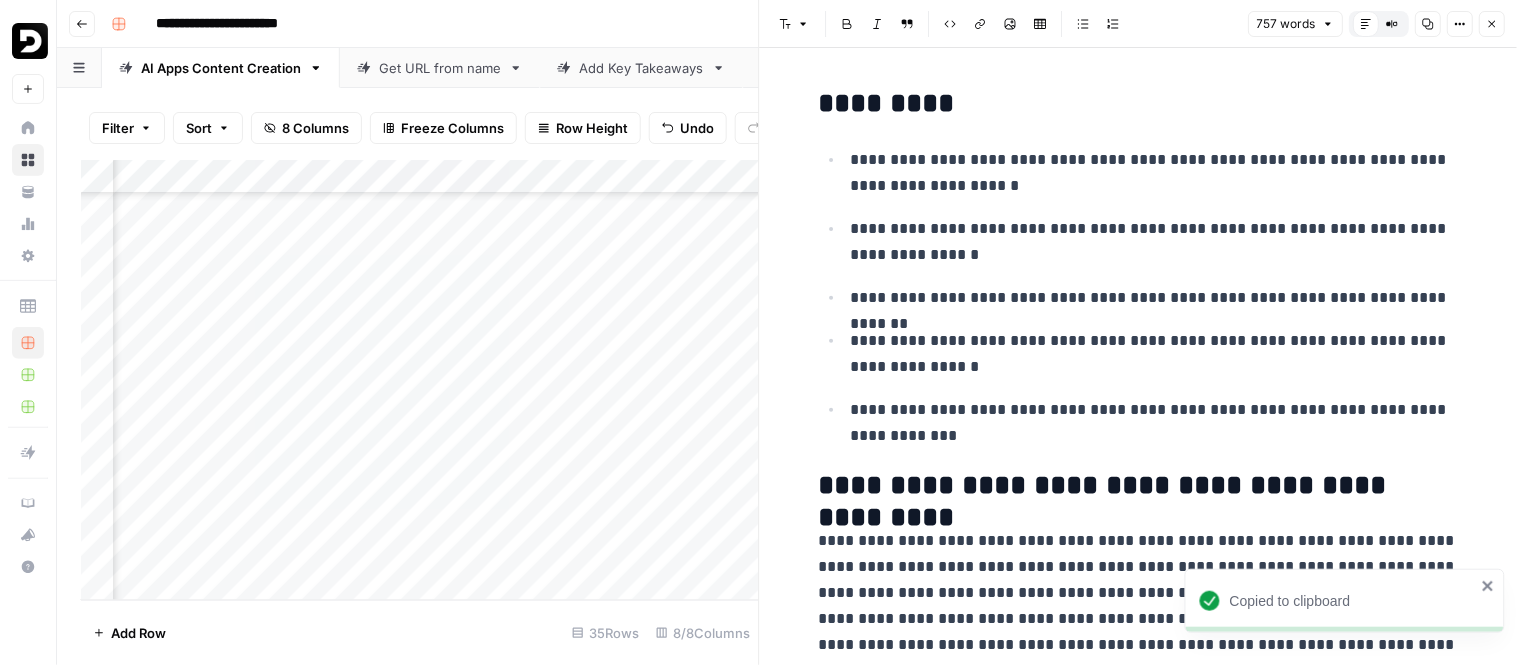click 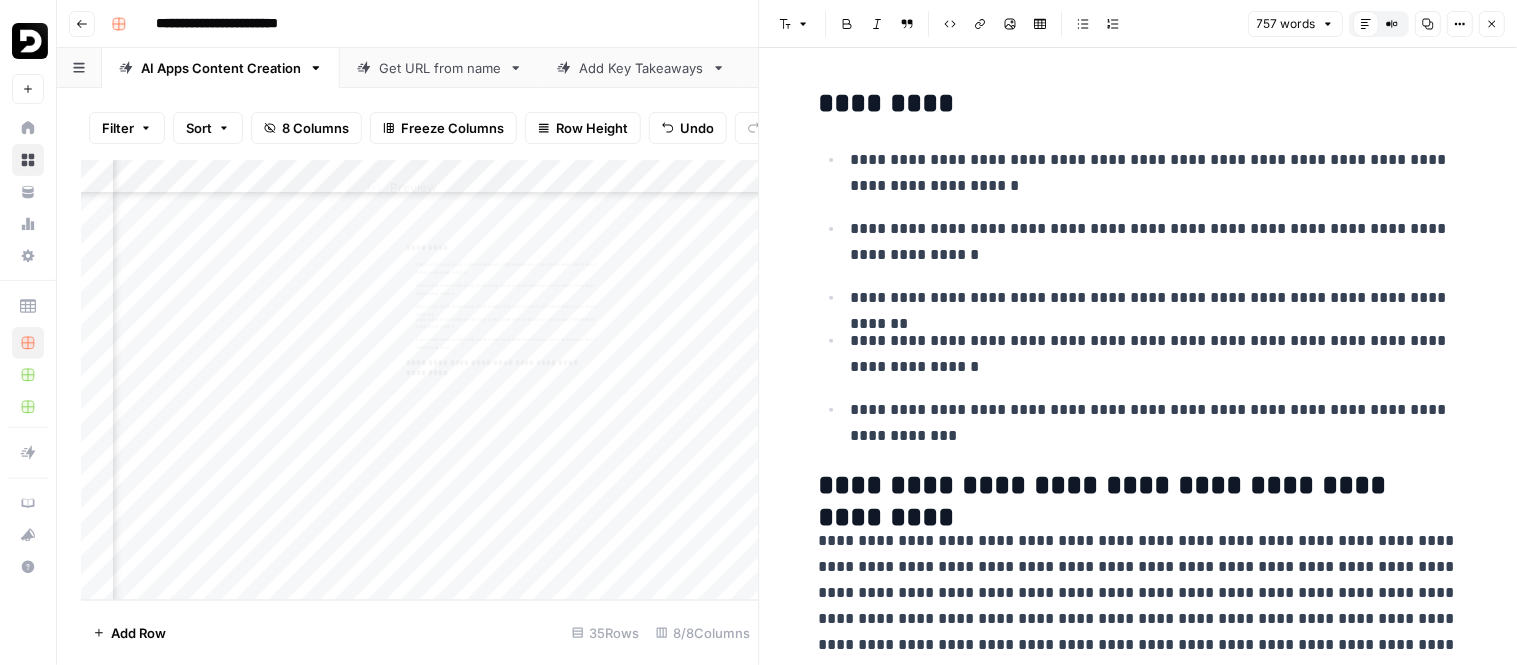 click on "Add Column" at bounding box center (420, 380) 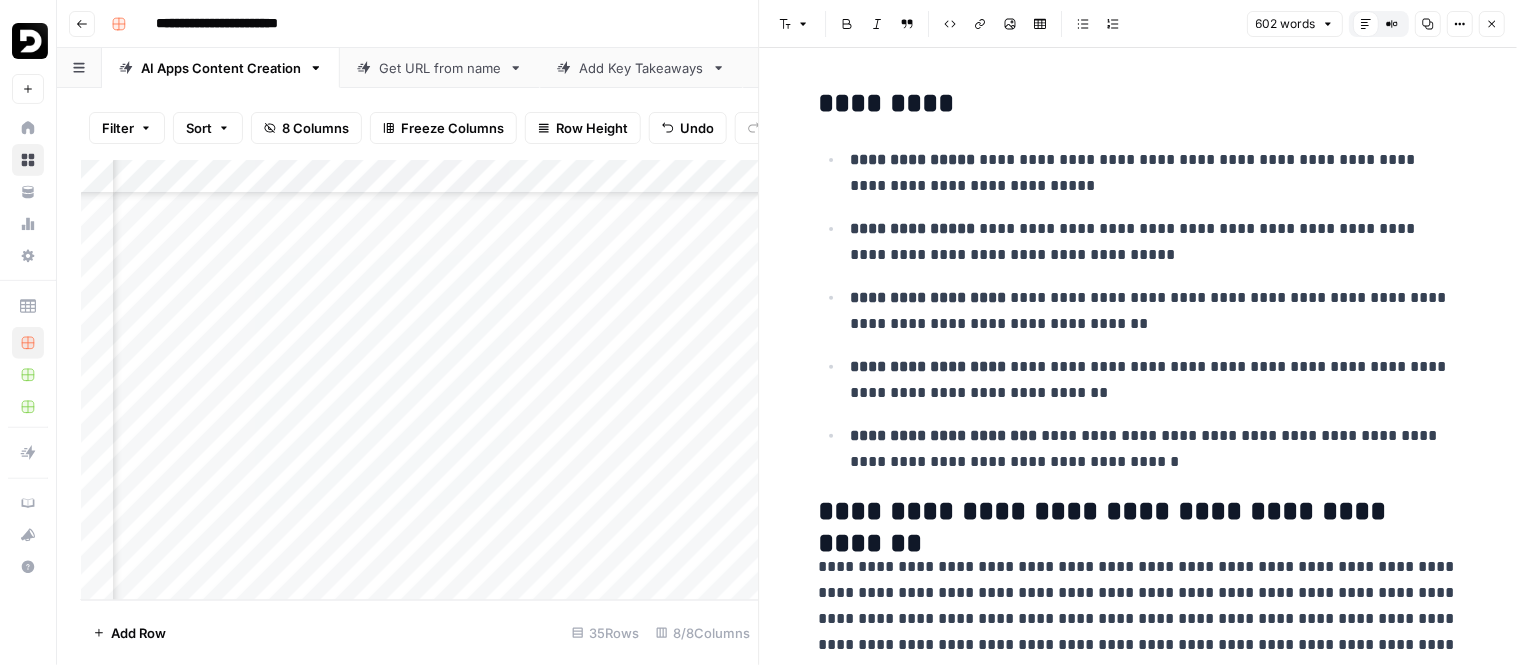 click on "Copy" at bounding box center (1421, 24) 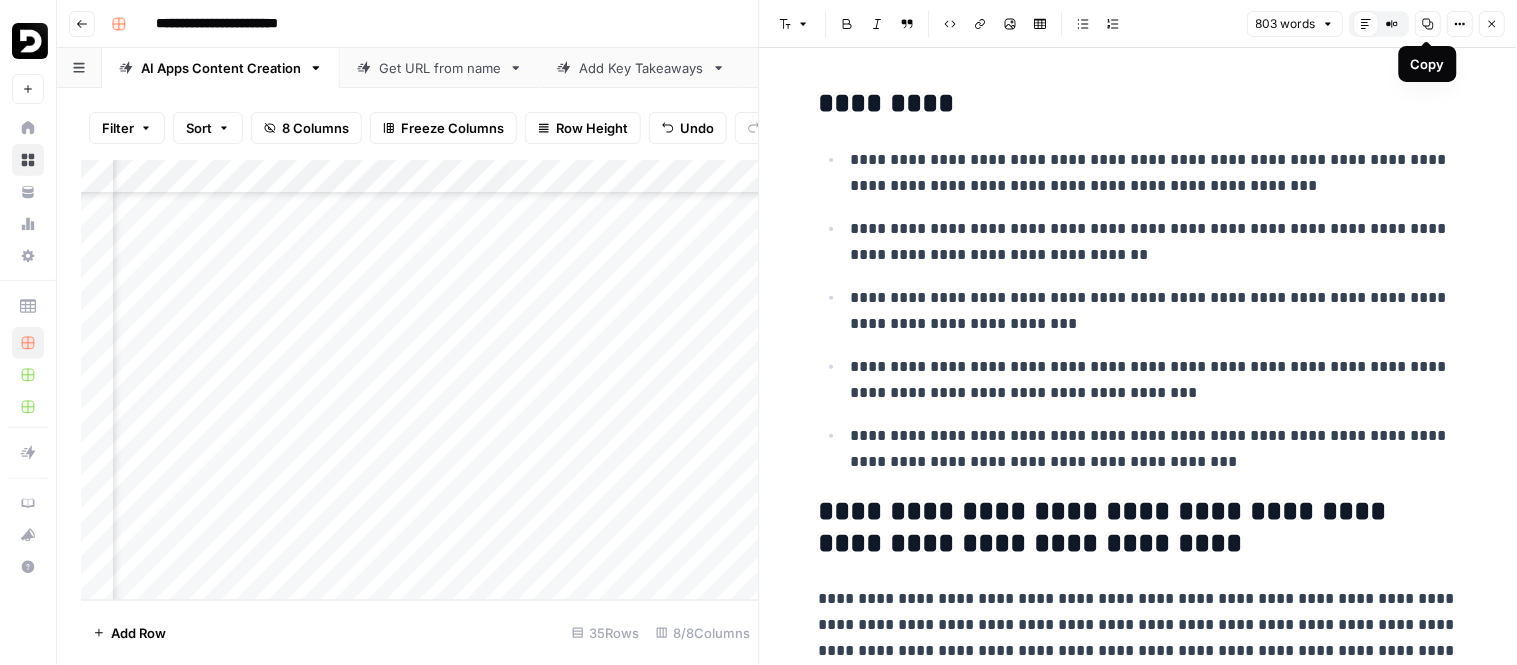click 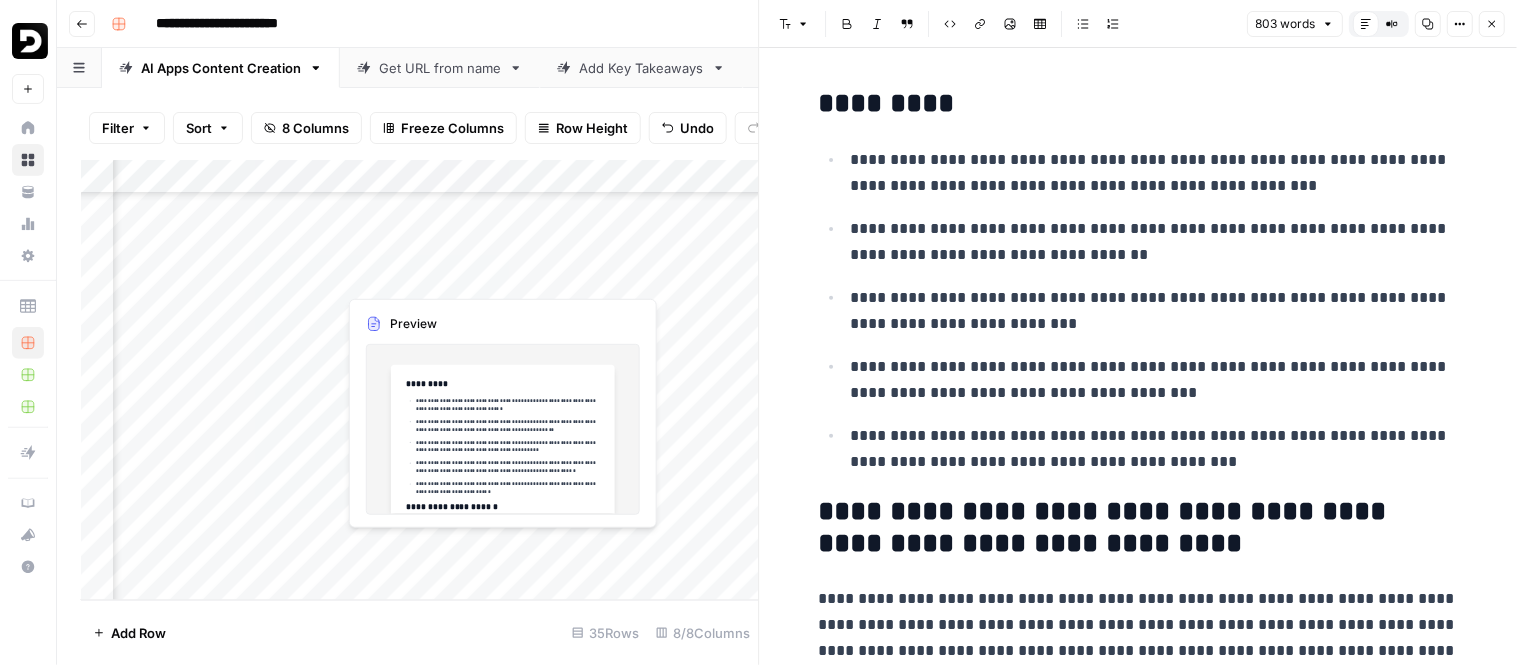 click on "Add Column" at bounding box center [420, 380] 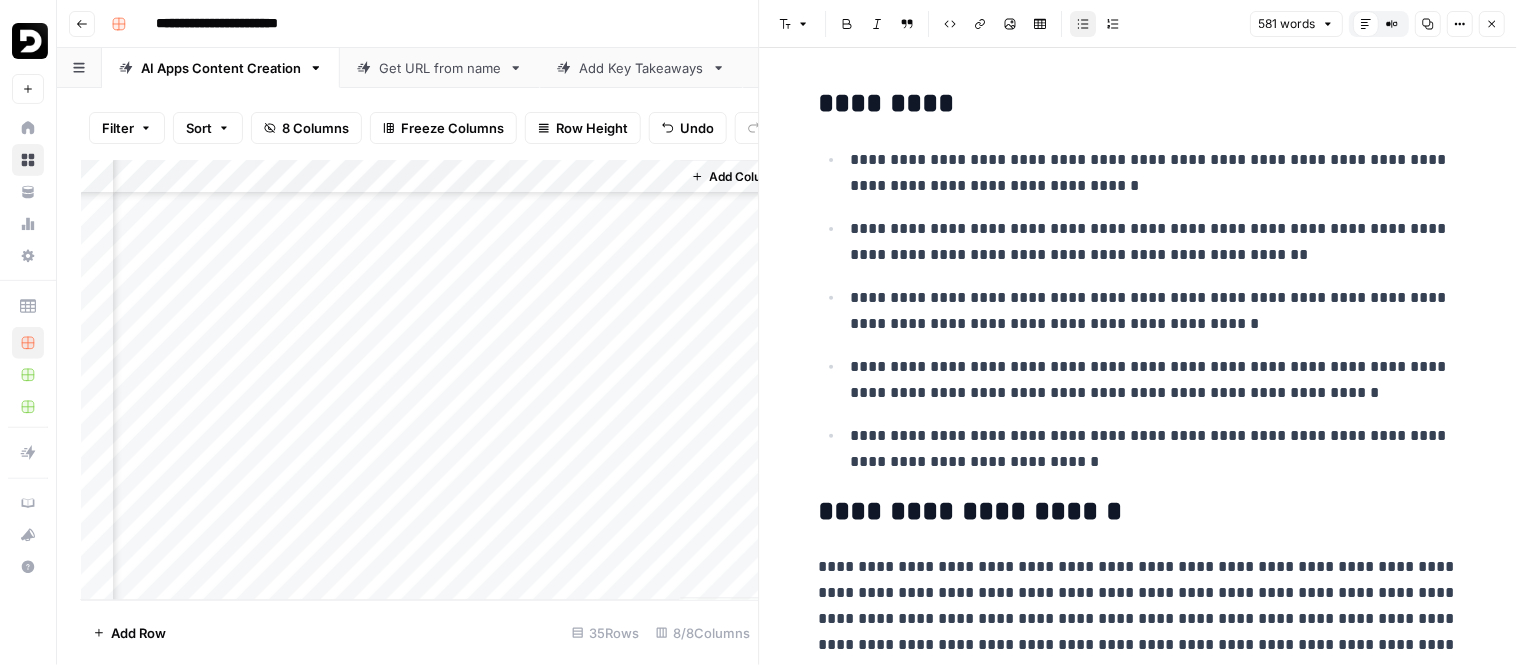 scroll, scrollTop: 815, scrollLeft: 915, axis: both 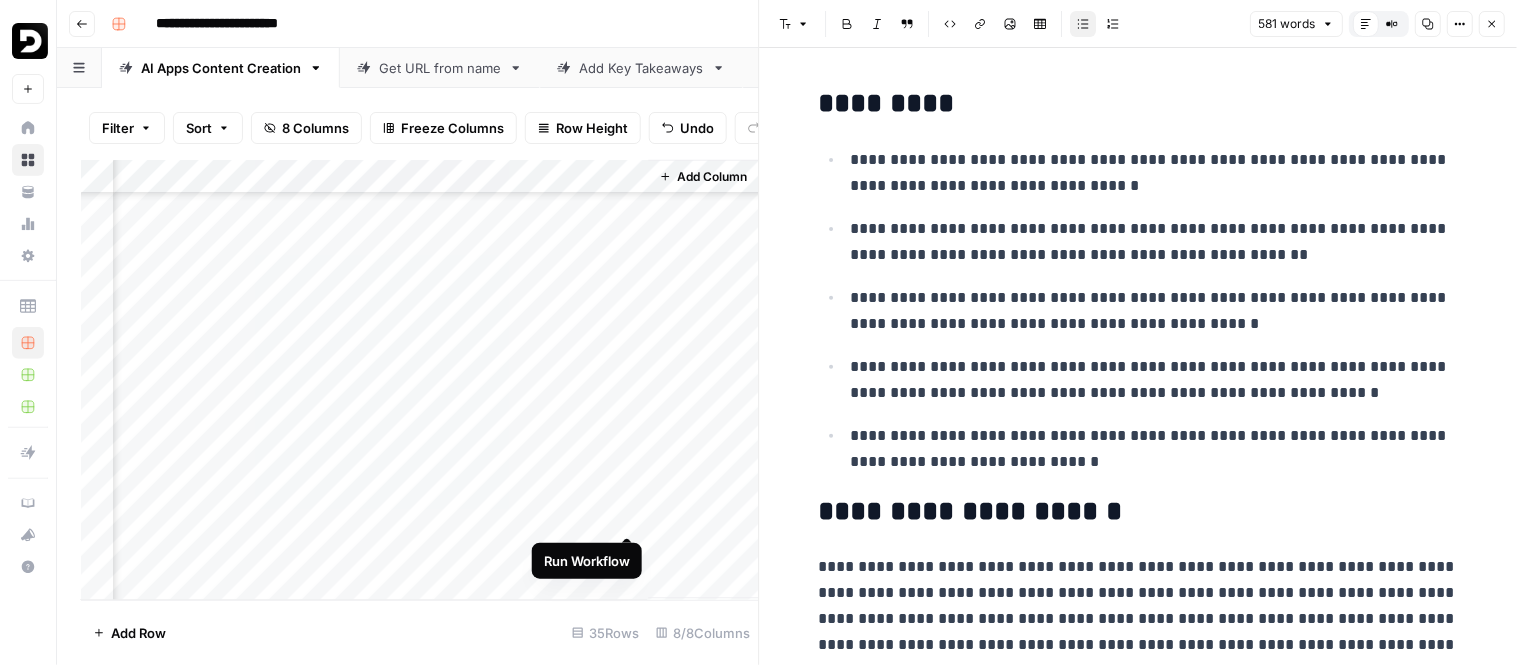 click on "Add Column" at bounding box center [420, 380] 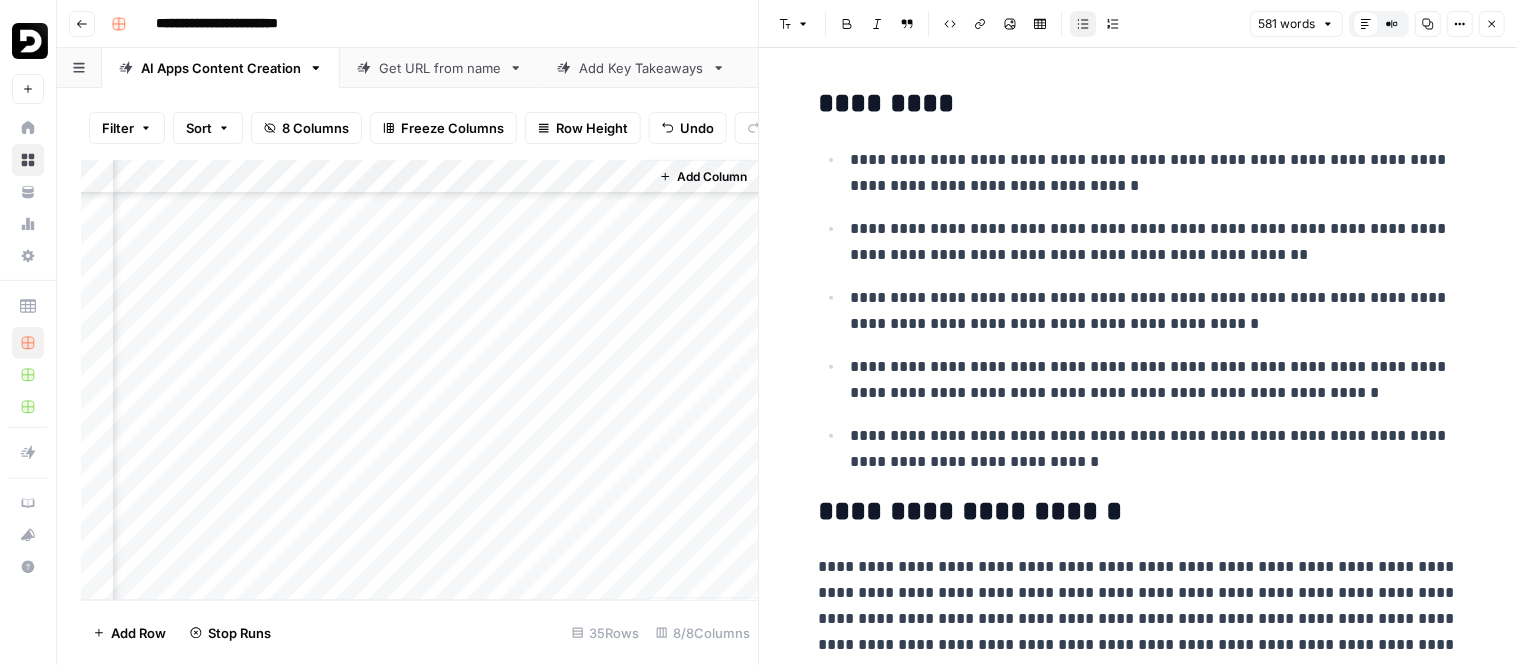 click on "Copy" at bounding box center (1428, 24) 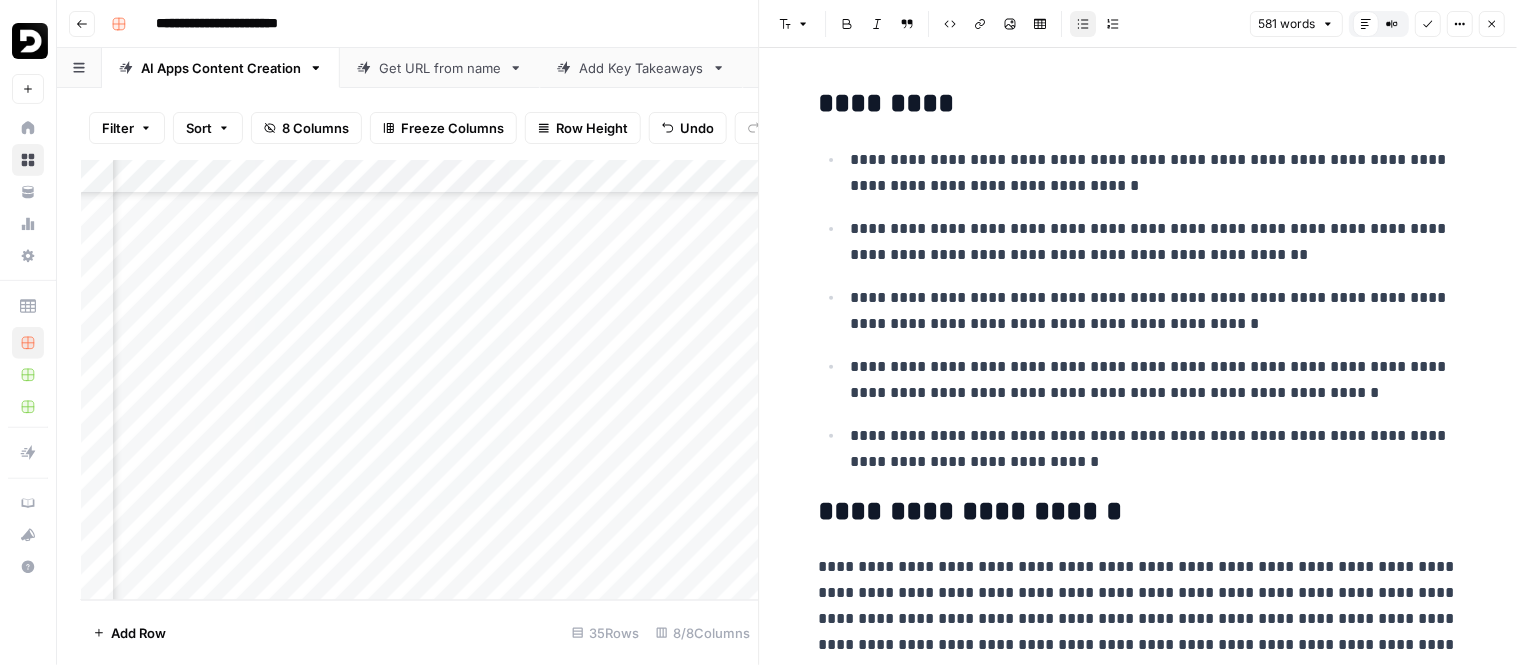 scroll, scrollTop: 813, scrollLeft: 276, axis: both 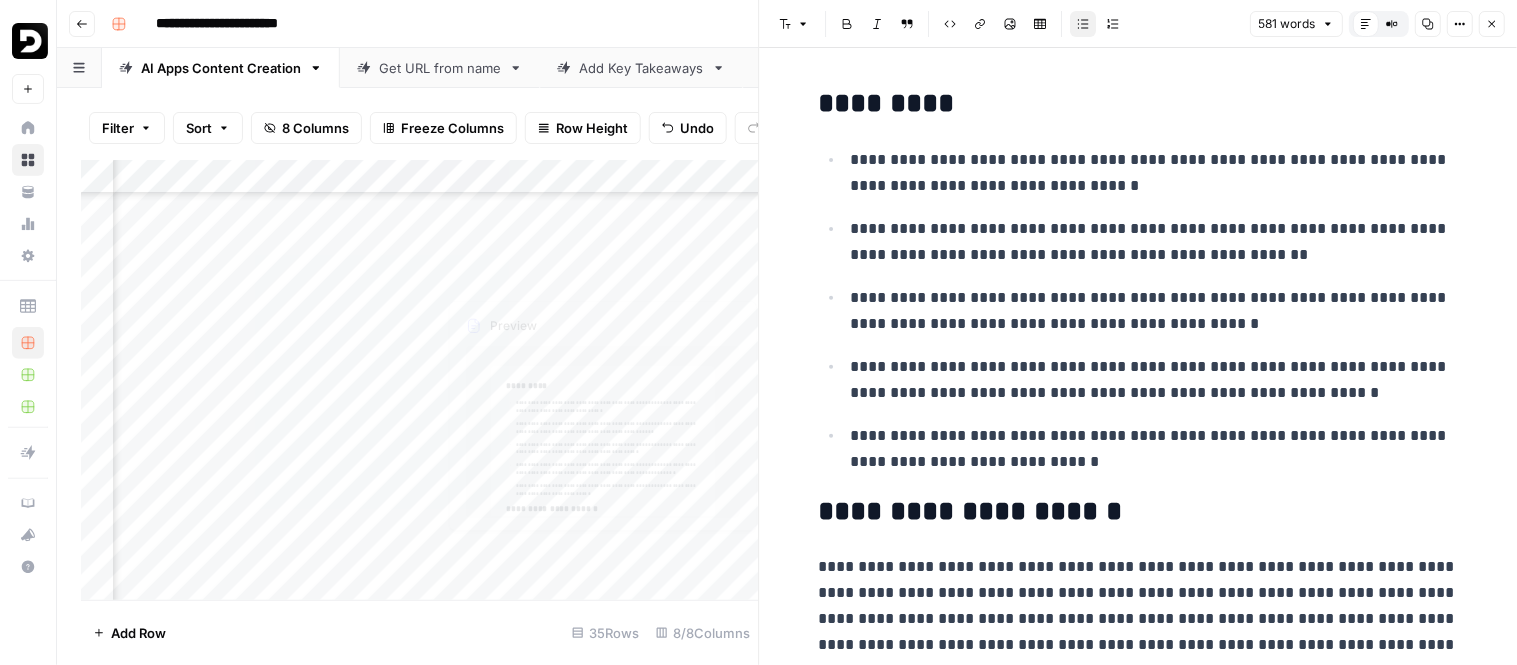 click on "Add Column" at bounding box center [420, 380] 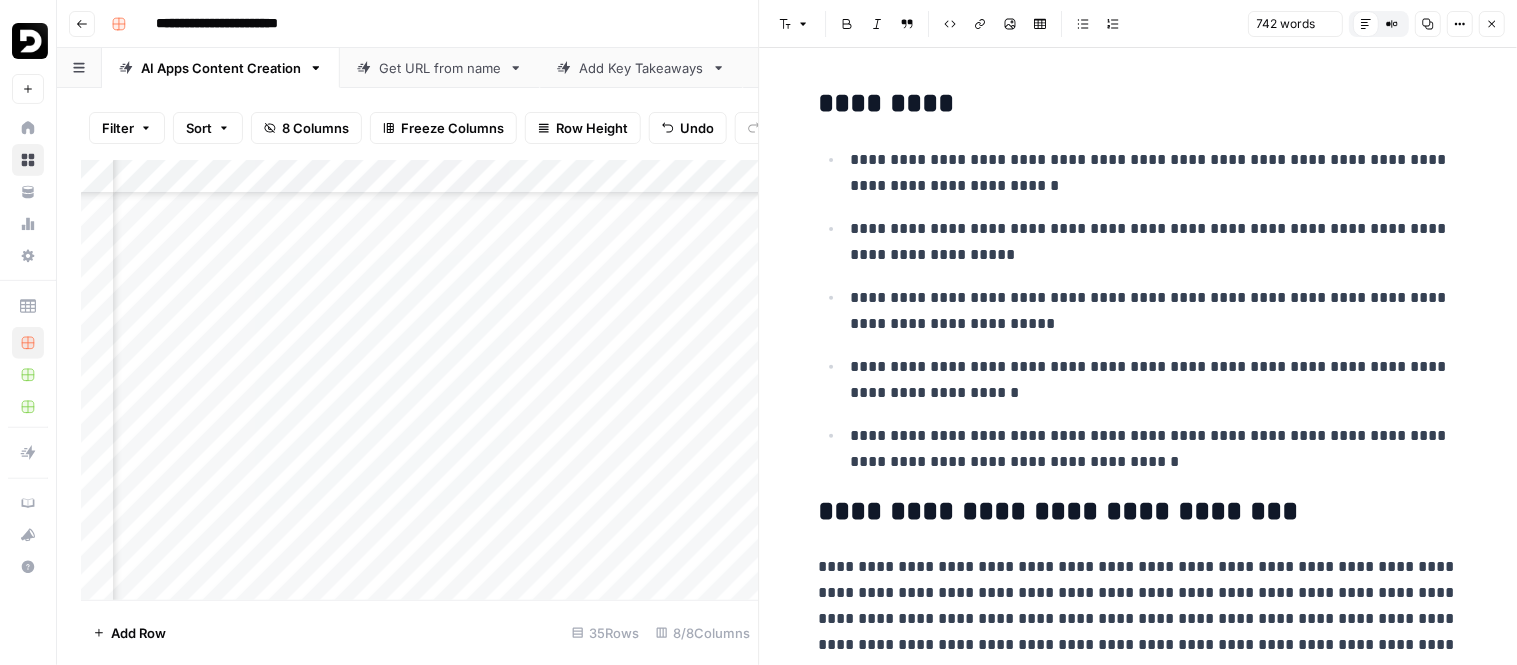 click on "Copy" at bounding box center [1428, 24] 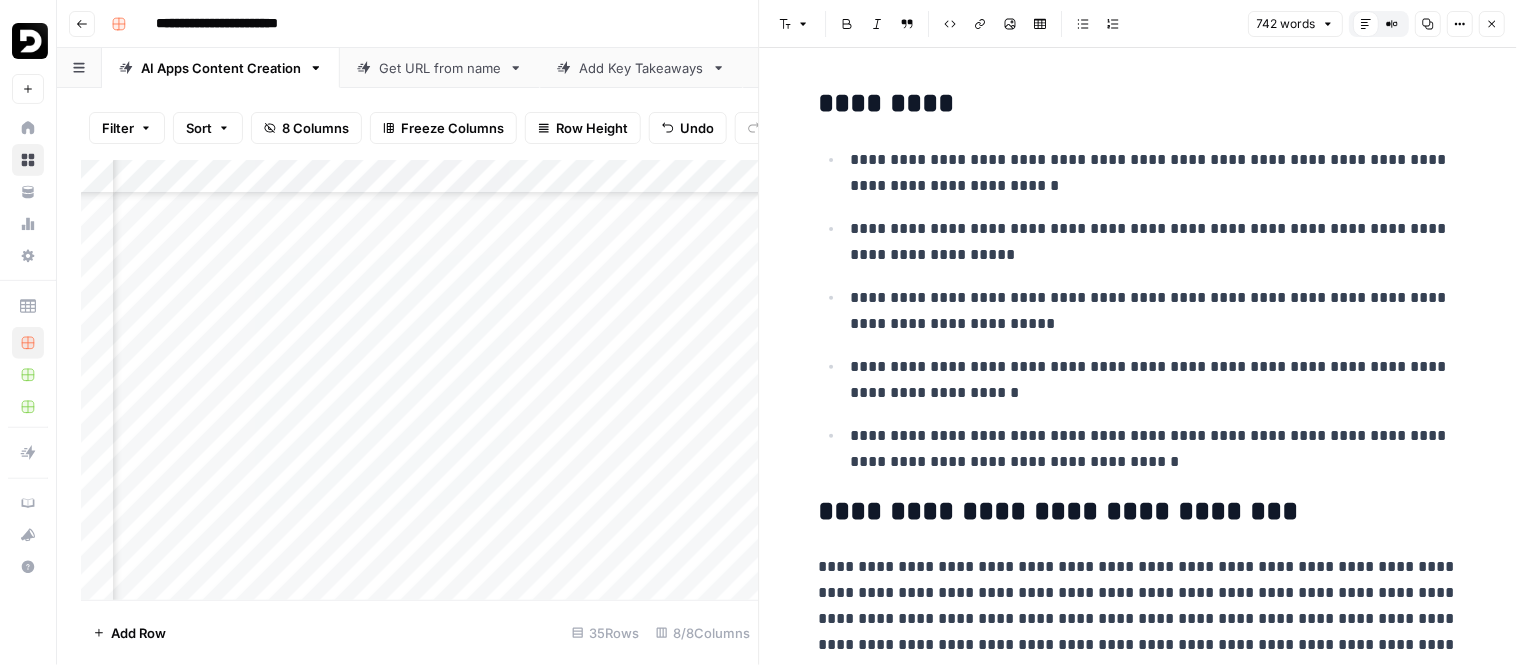 click on "Add Column" at bounding box center [420, 380] 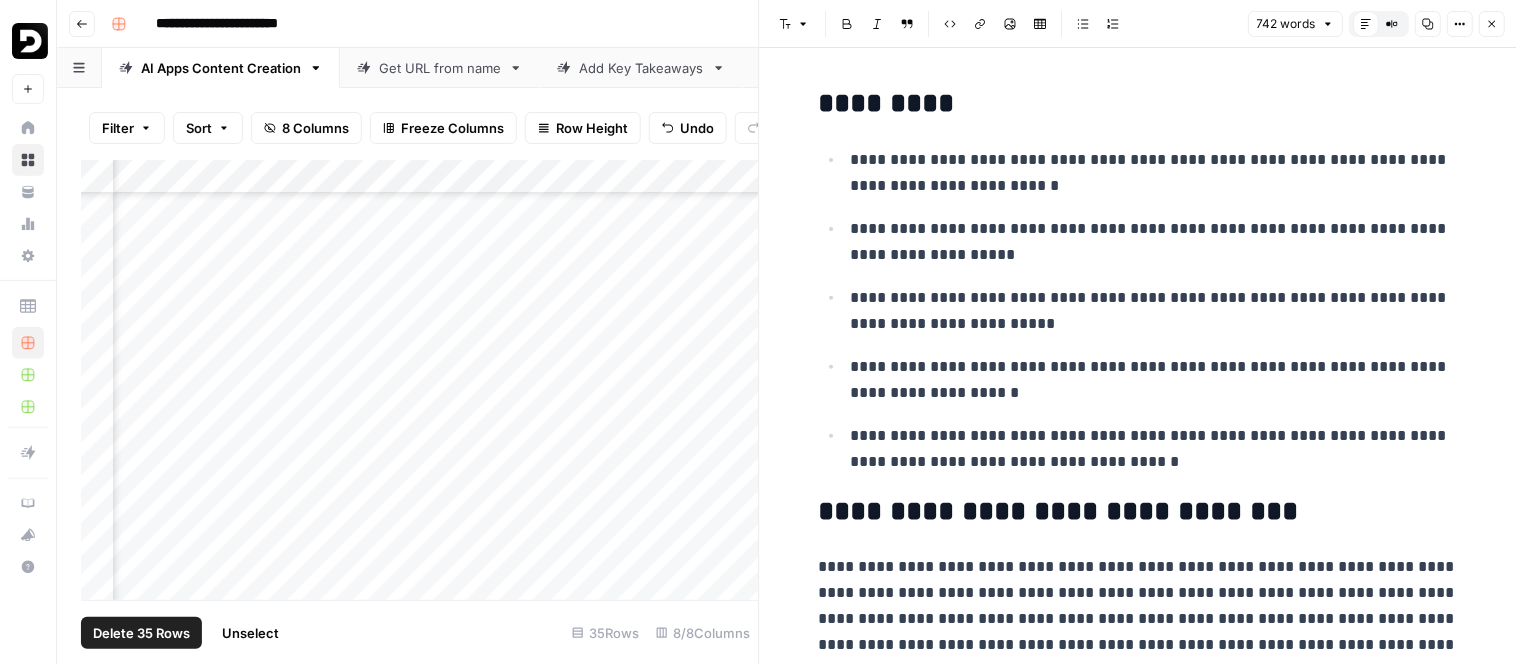 click on "Delete 35 Rows" at bounding box center (141, 633) 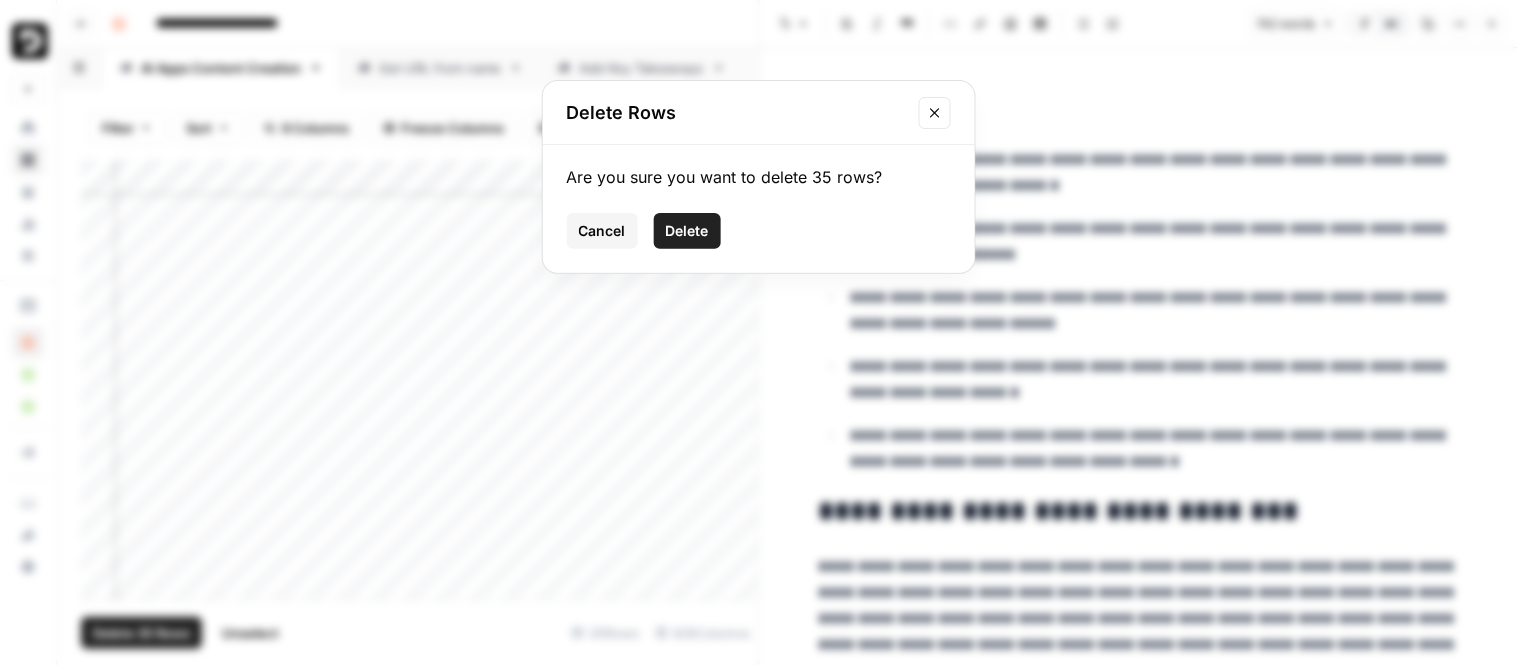click on "Delete" at bounding box center (687, 231) 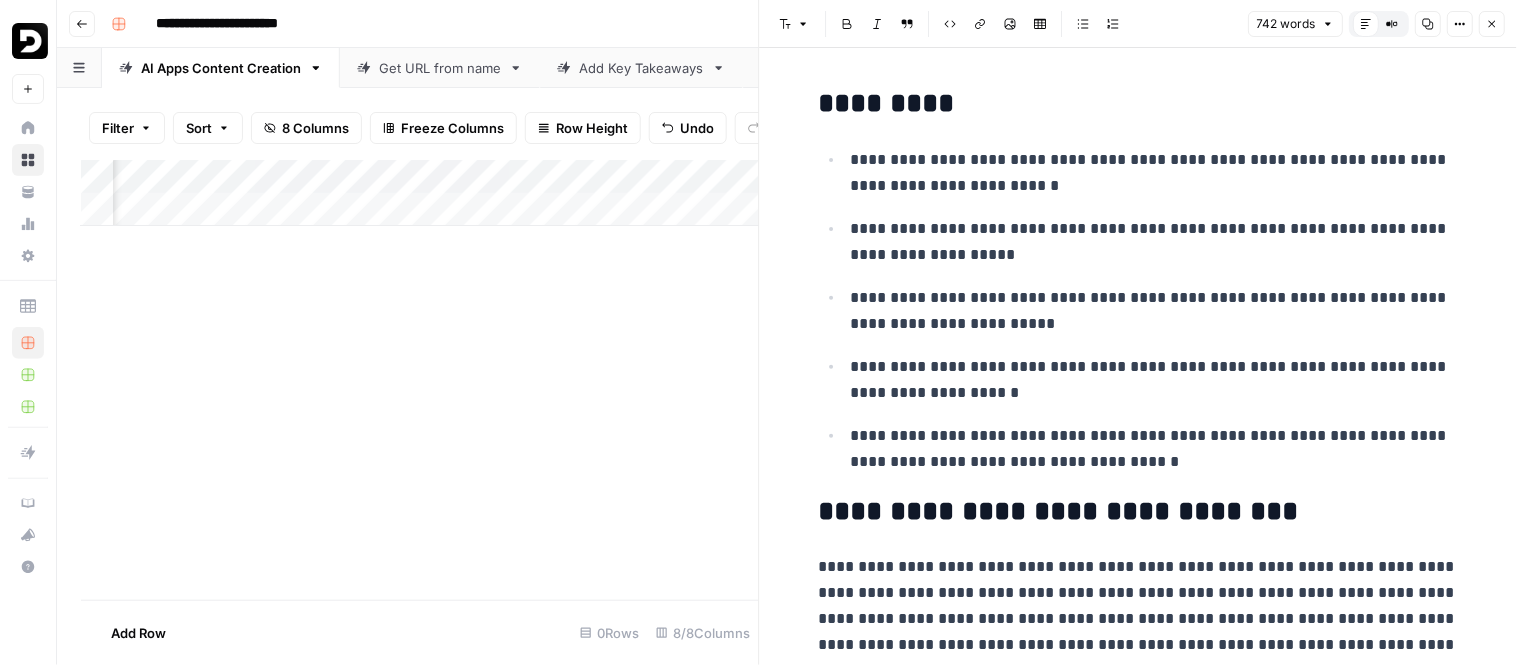 scroll, scrollTop: 0, scrollLeft: 276, axis: horizontal 